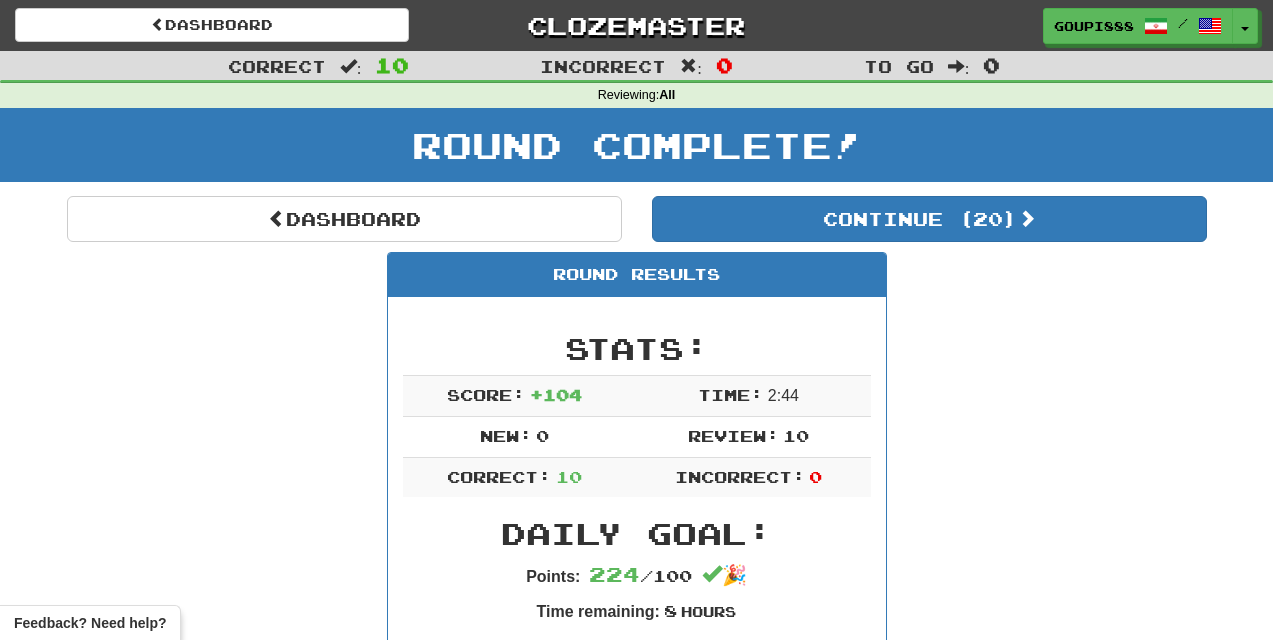scroll, scrollTop: 1, scrollLeft: 0, axis: vertical 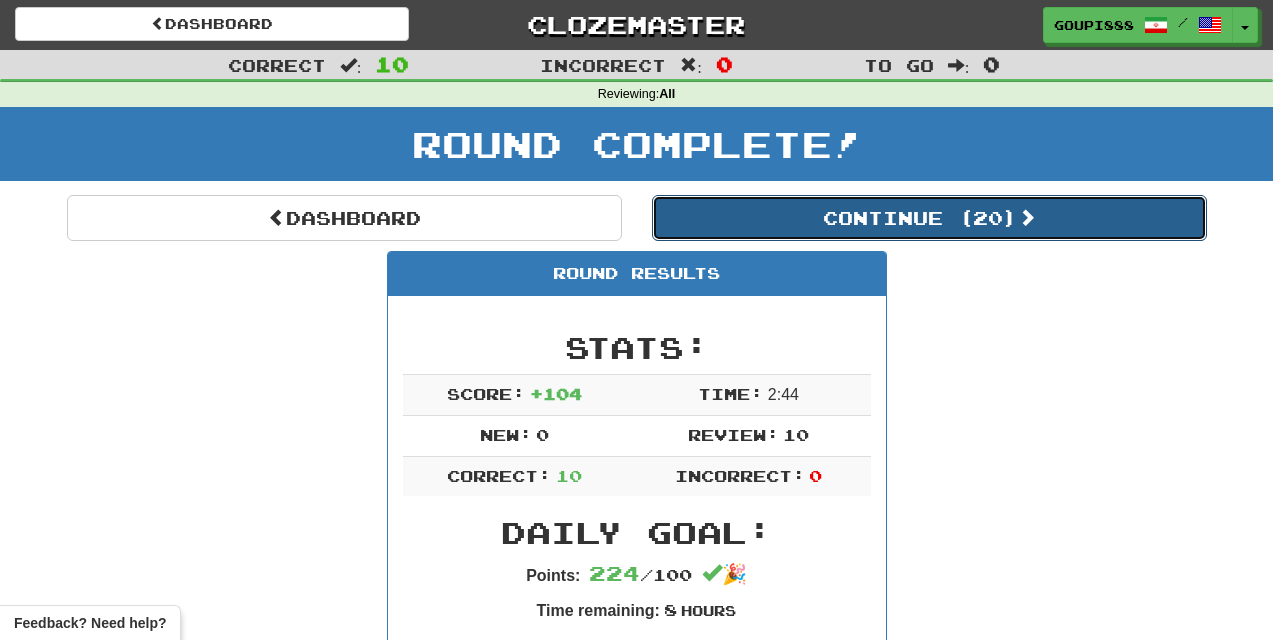 click on "Continue ( 20 )" at bounding box center [929, 218] 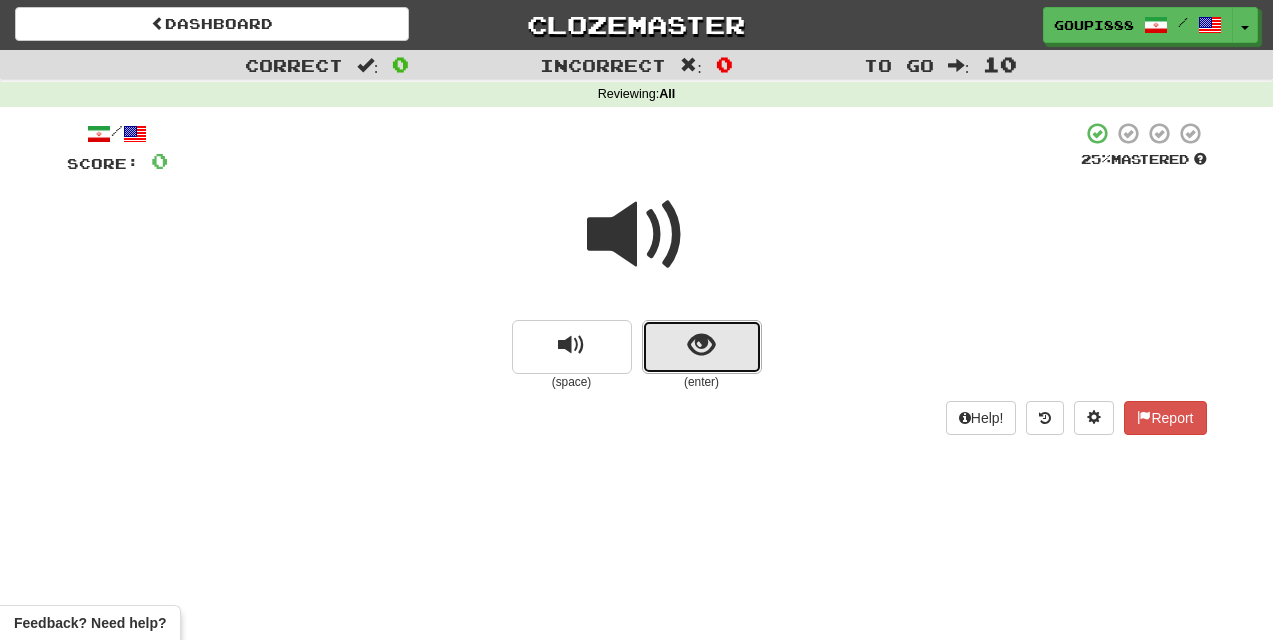 click at bounding box center [701, 345] 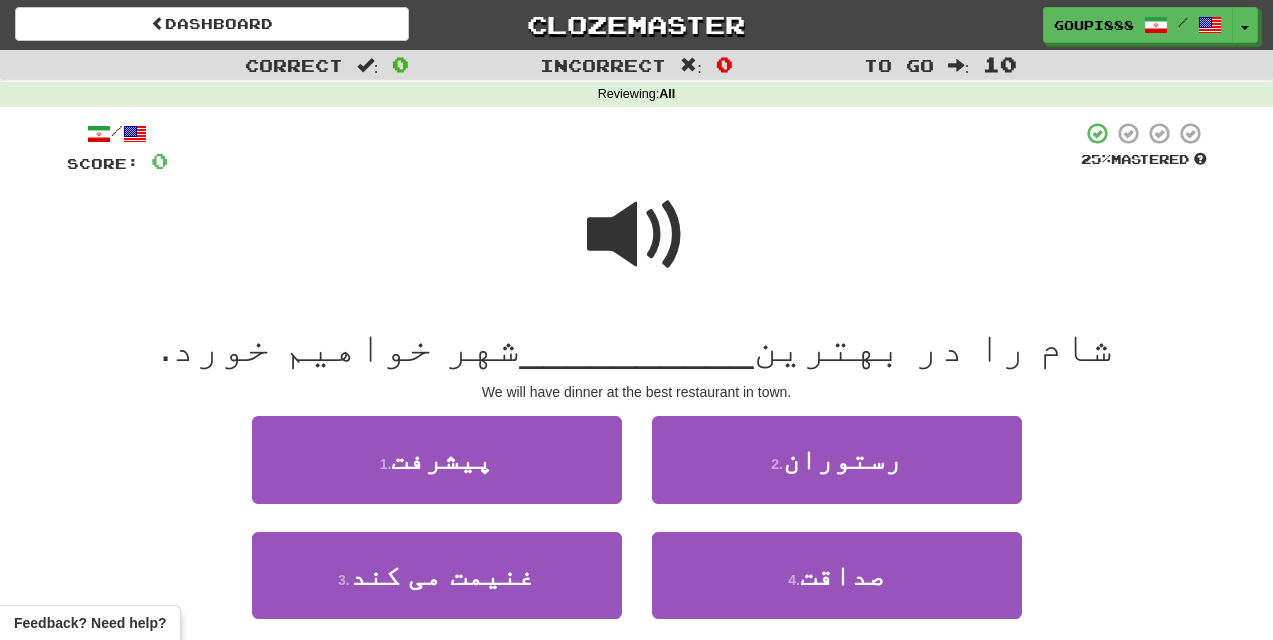click at bounding box center (637, 235) 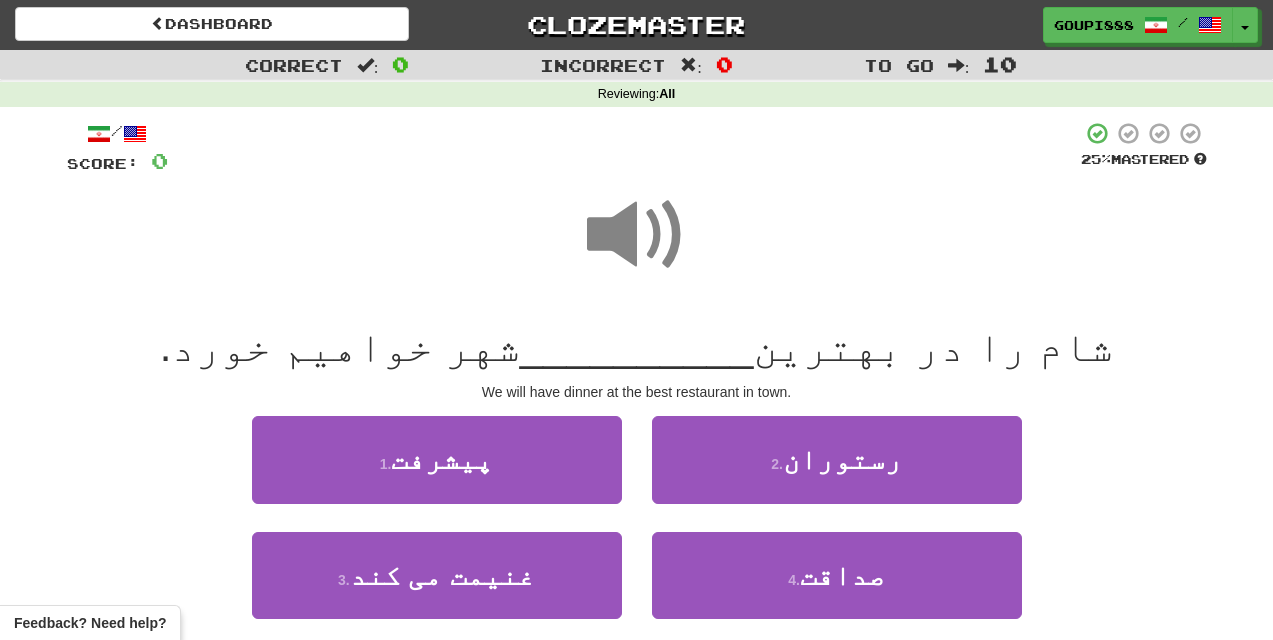 click at bounding box center [637, 235] 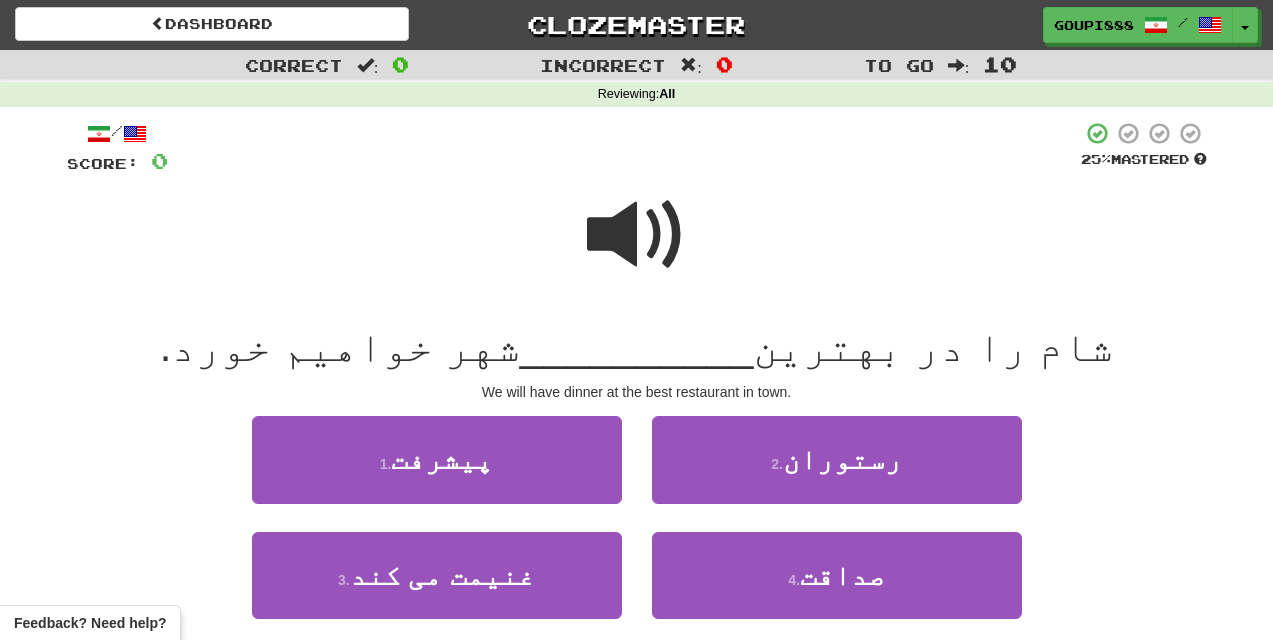 click at bounding box center [637, 235] 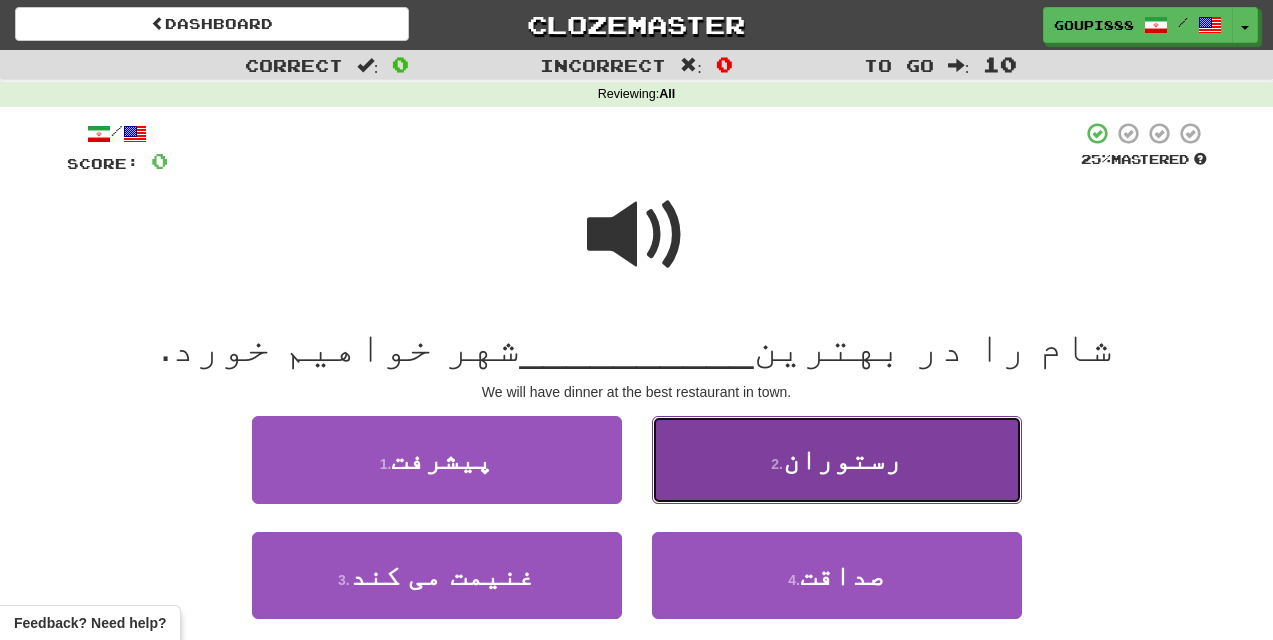 click on "رستوران" at bounding box center [842, 459] 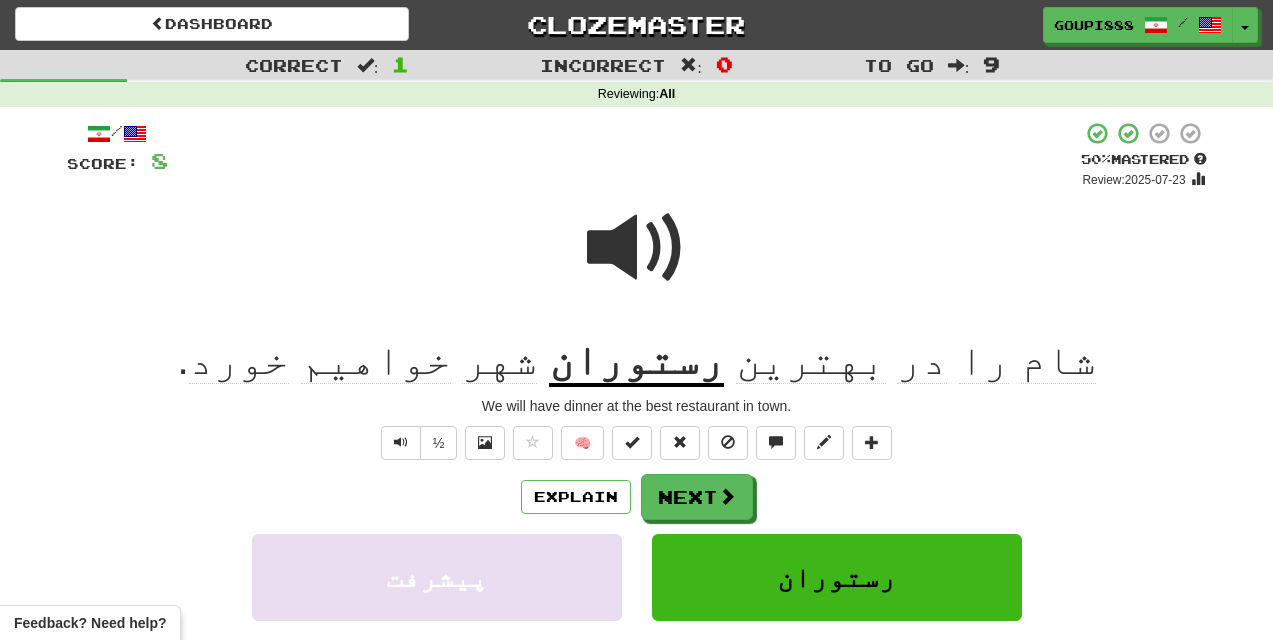 click at bounding box center [637, 248] 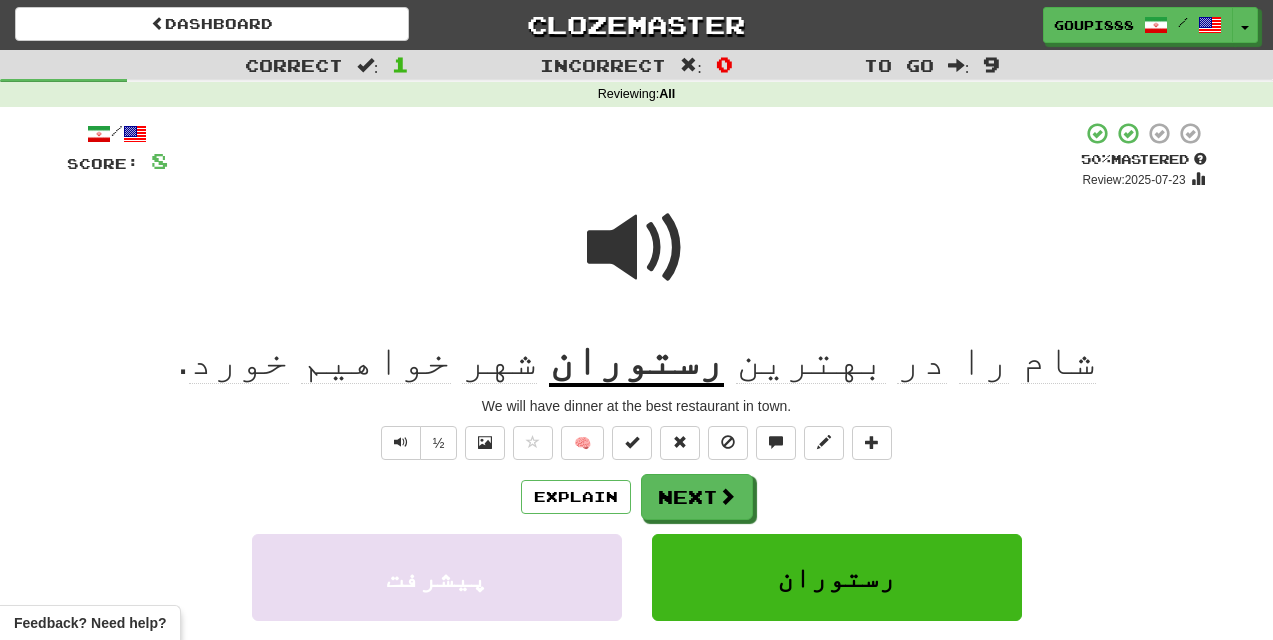 click at bounding box center [637, 248] 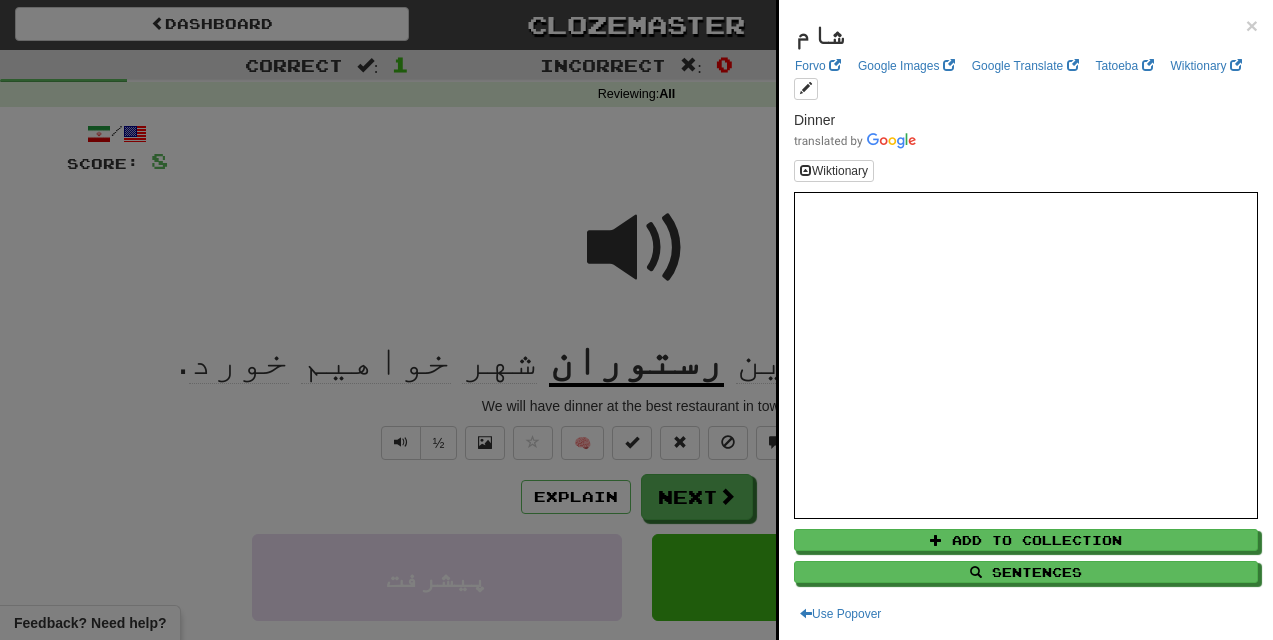 click at bounding box center (636, 320) 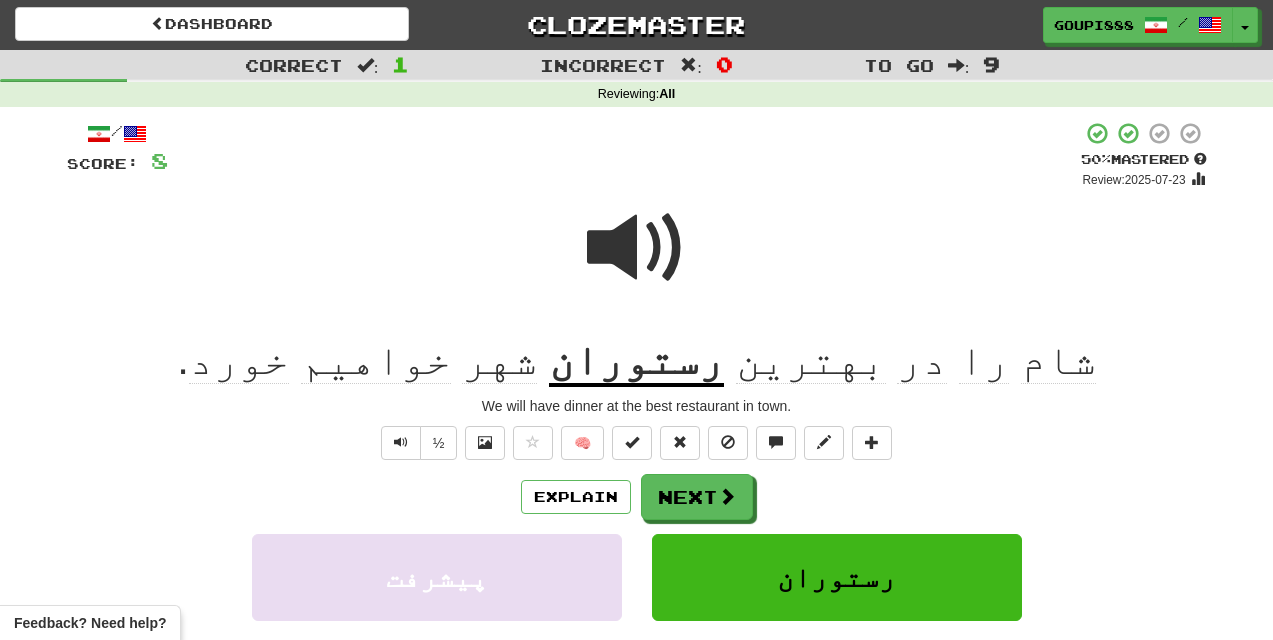 click on "در" 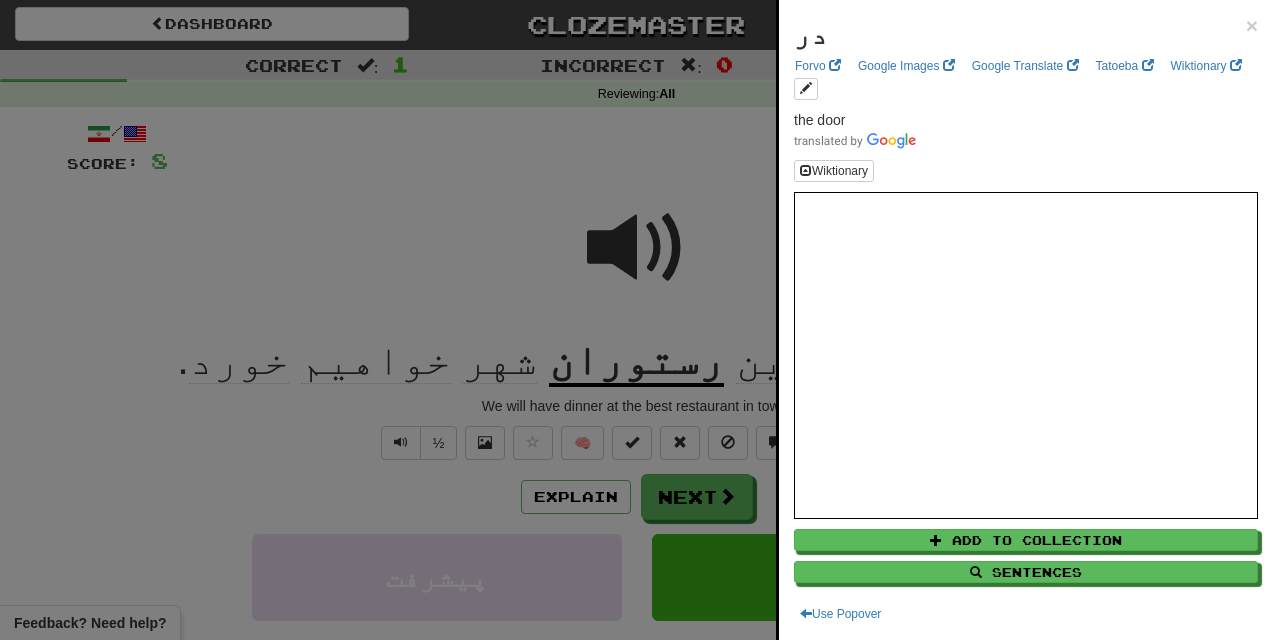 click at bounding box center (636, 320) 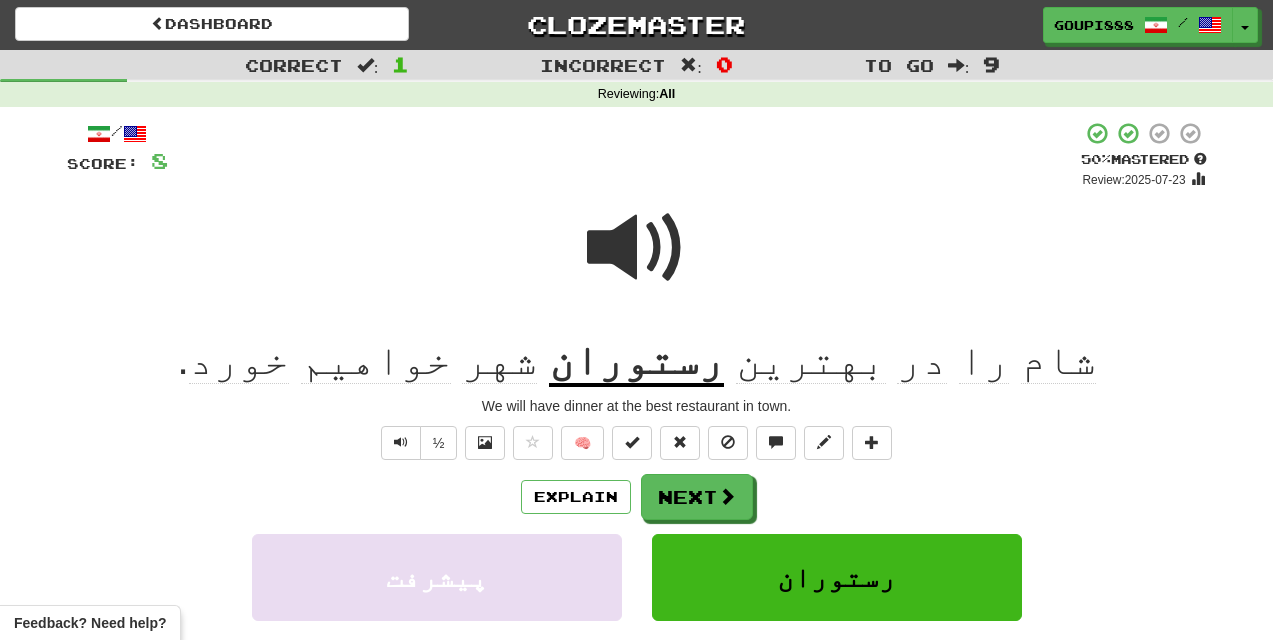 click on "بهترین" 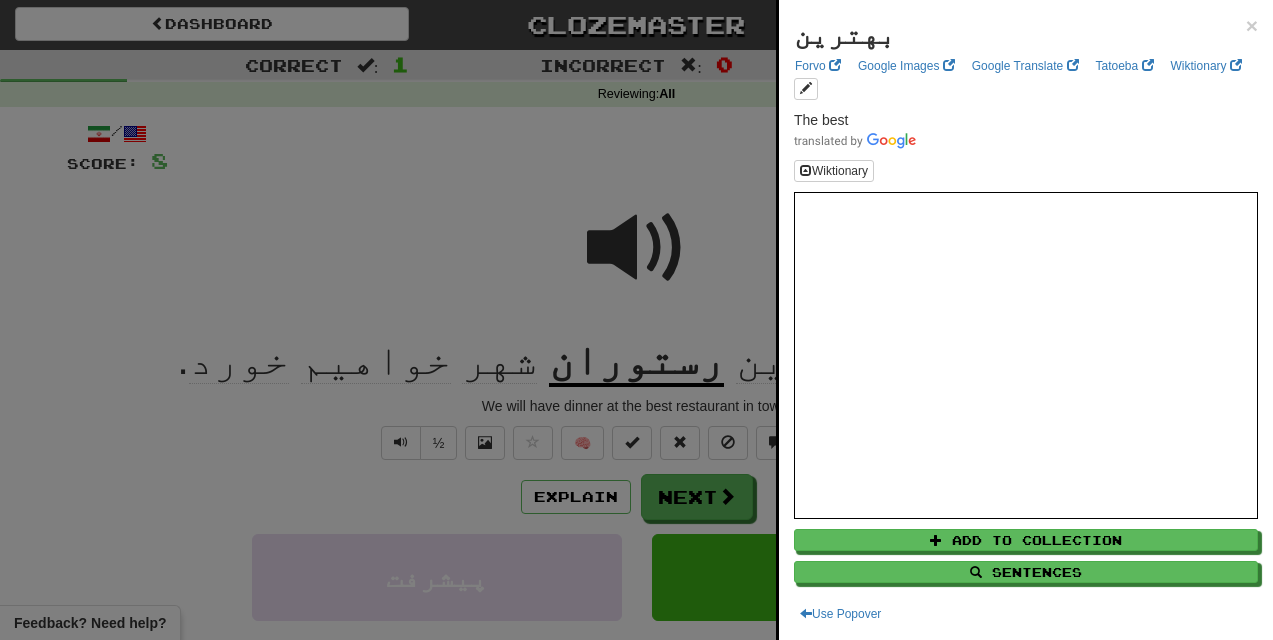 click at bounding box center (636, 320) 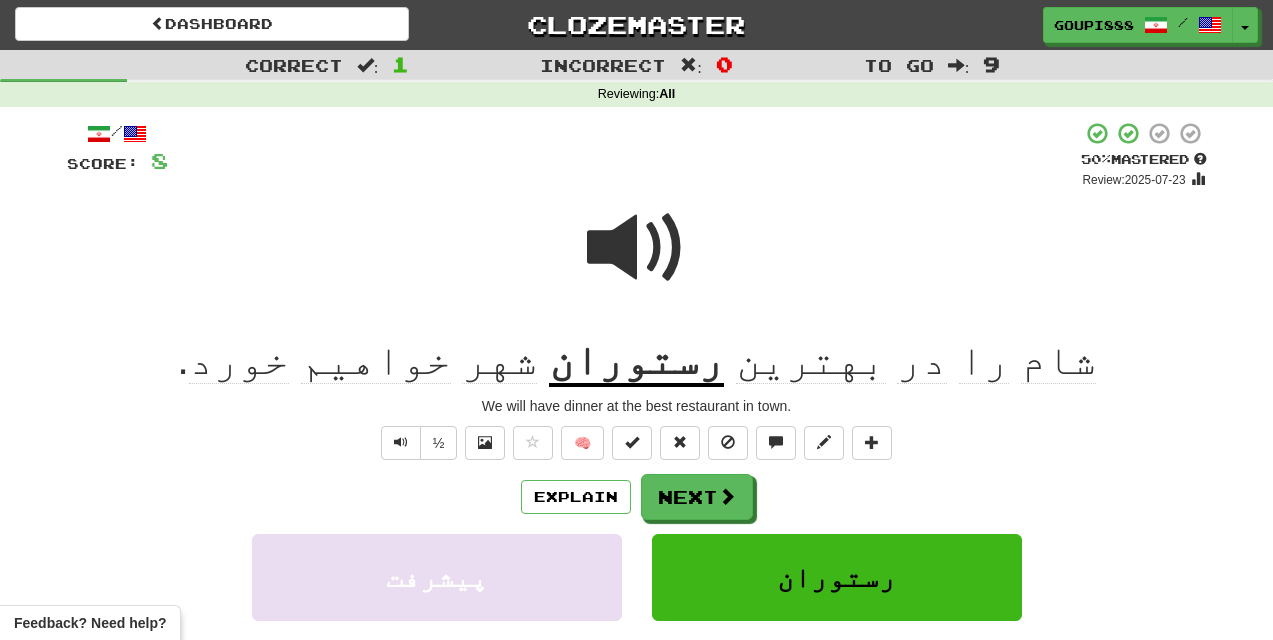 click at bounding box center (637, 248) 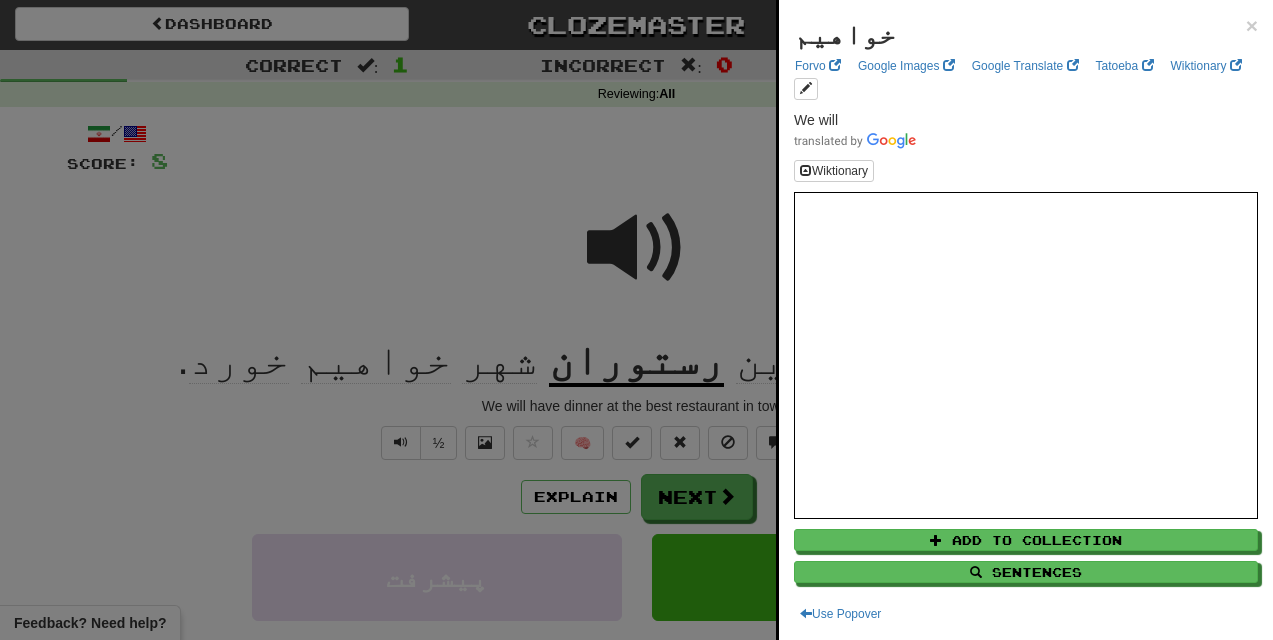 click at bounding box center (636, 320) 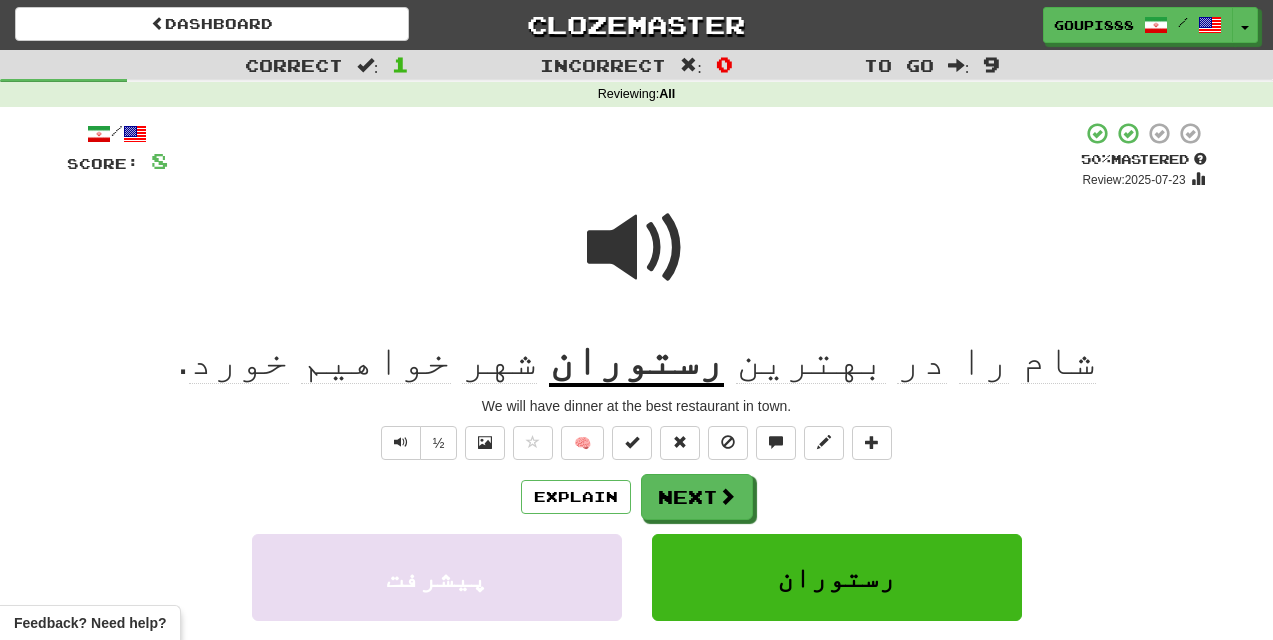 click at bounding box center (637, 248) 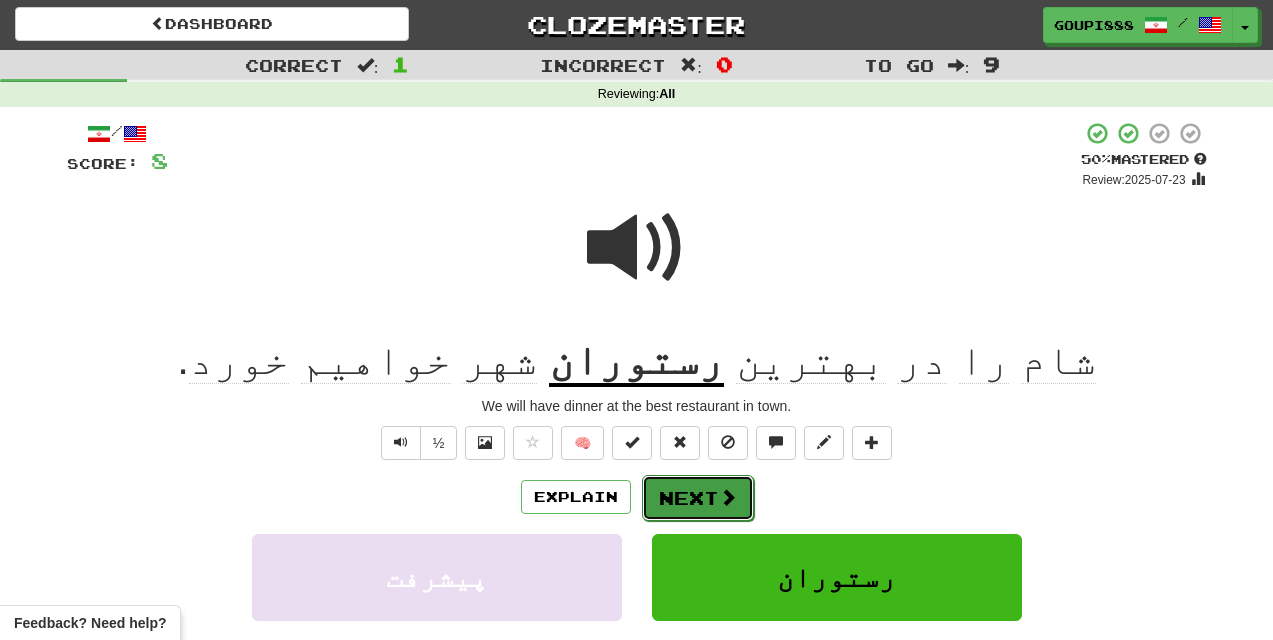 click at bounding box center [728, 497] 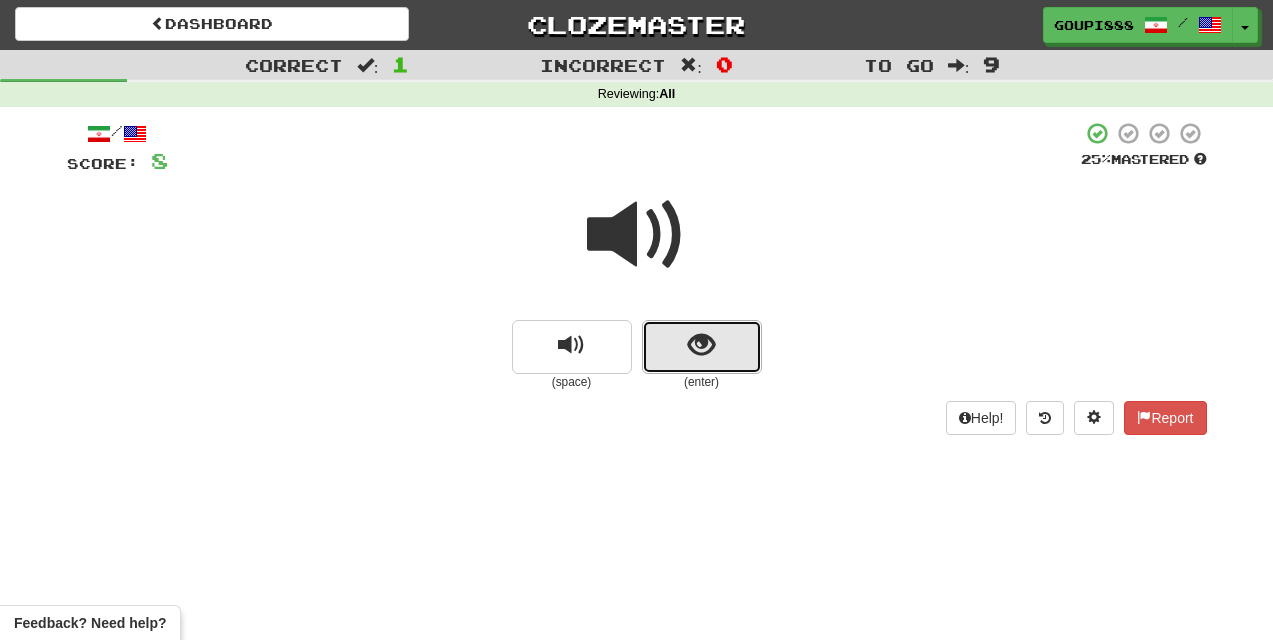 click at bounding box center (701, 345) 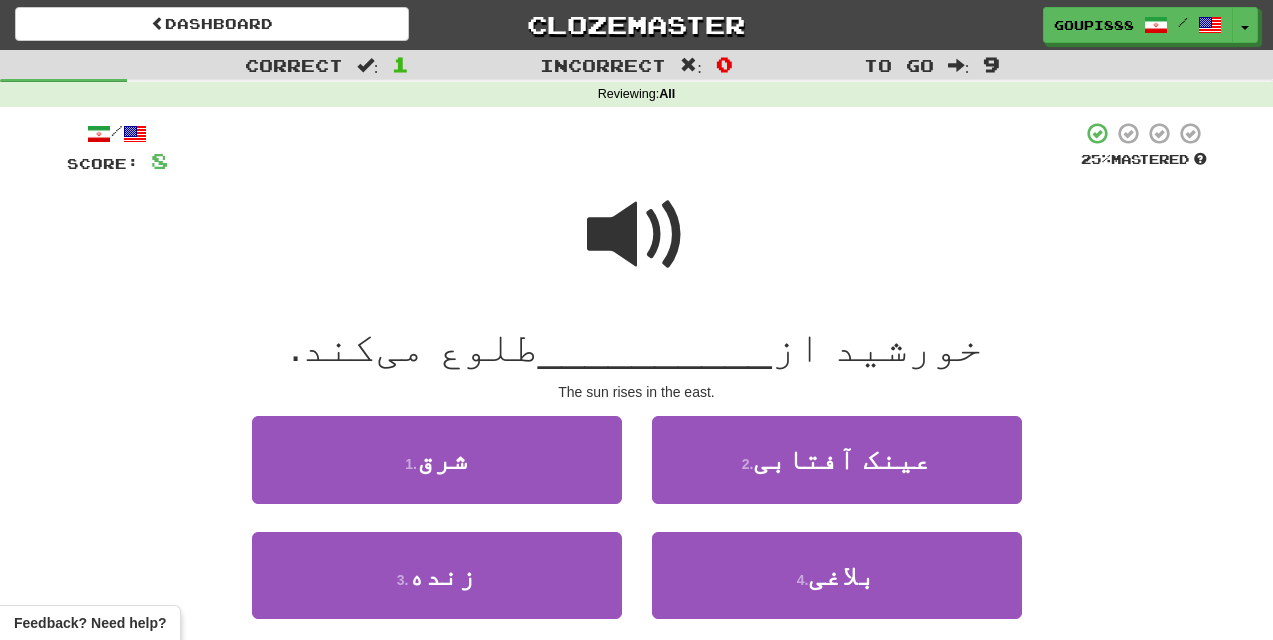 click at bounding box center [637, 235] 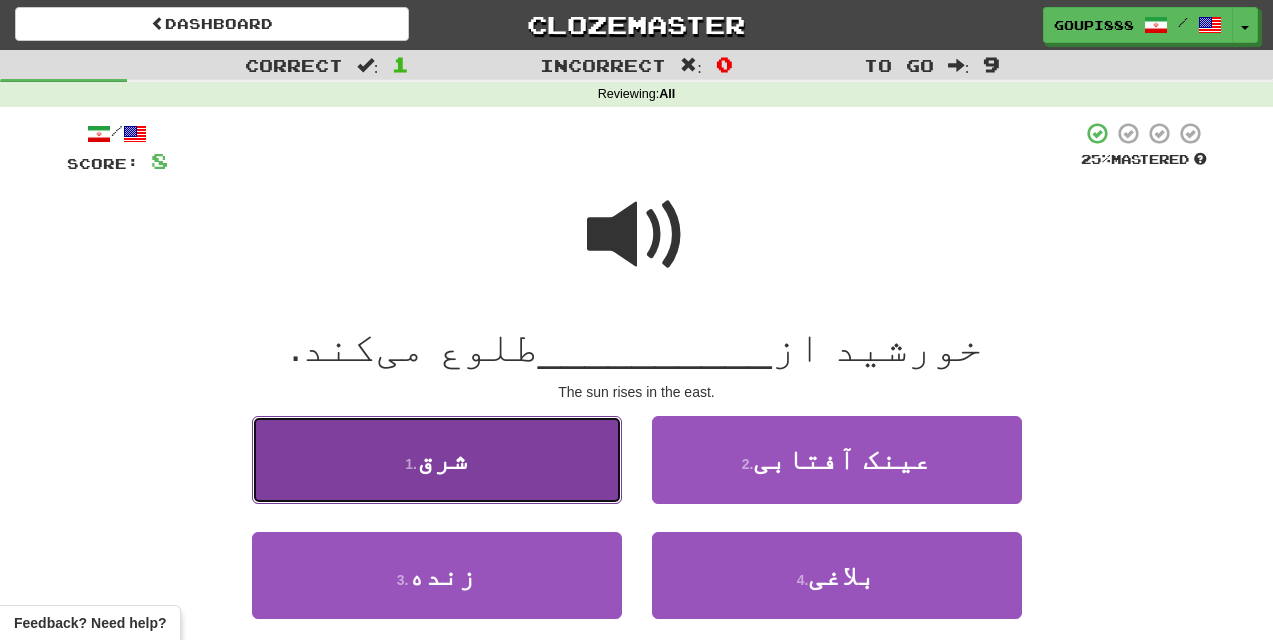 click on "شرق" at bounding box center (442, 459) 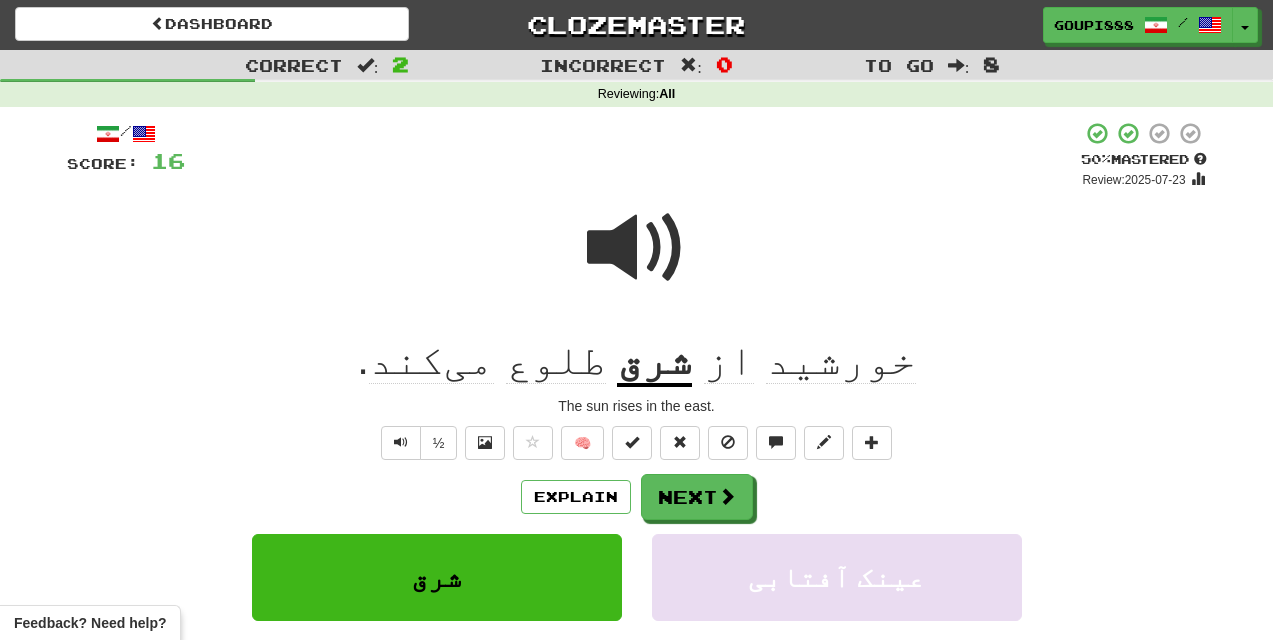 click on "طلوع" at bounding box center (556, 360) 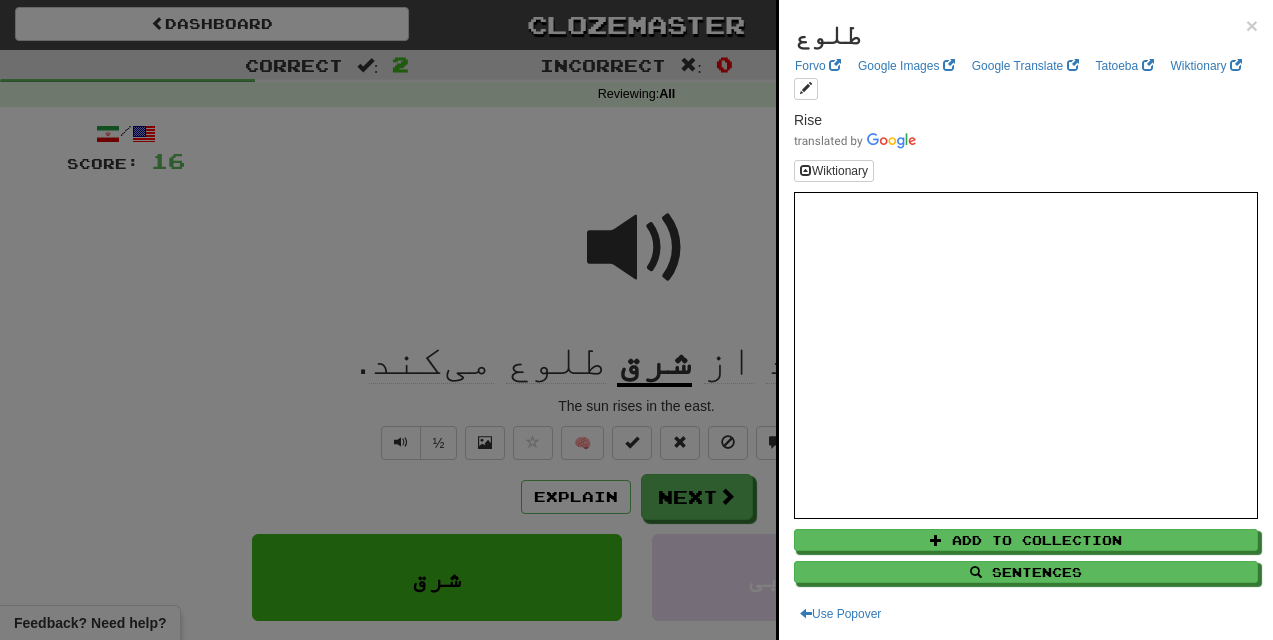click at bounding box center [636, 320] 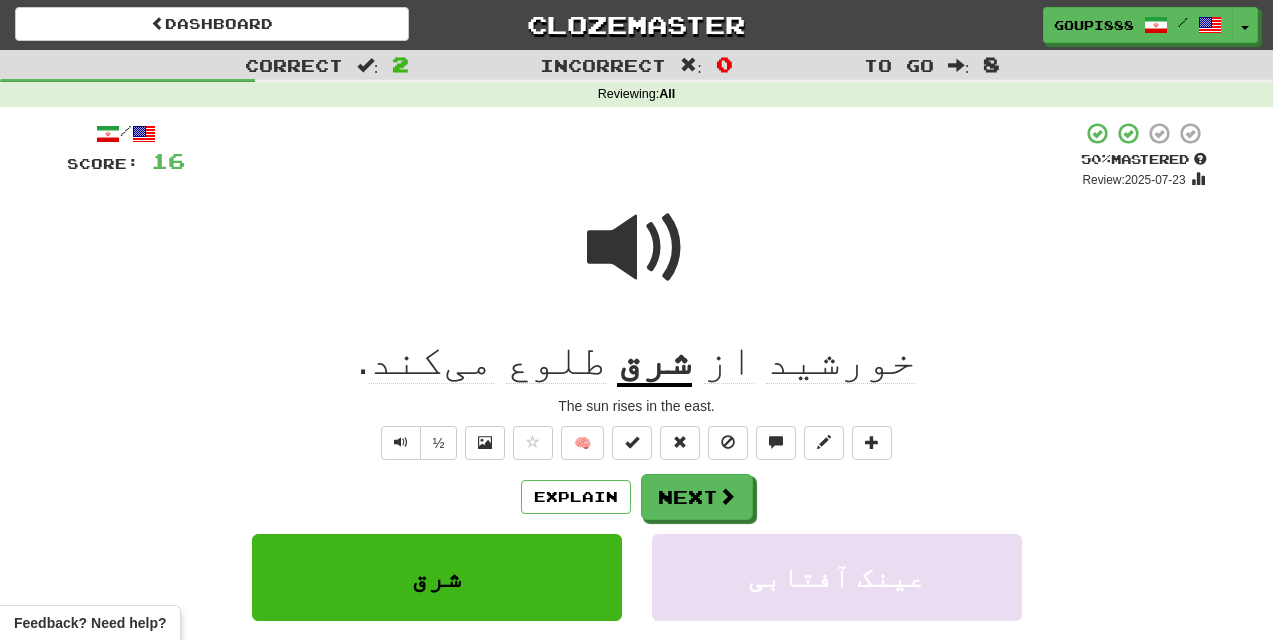 click on "شرق" at bounding box center [654, 361] 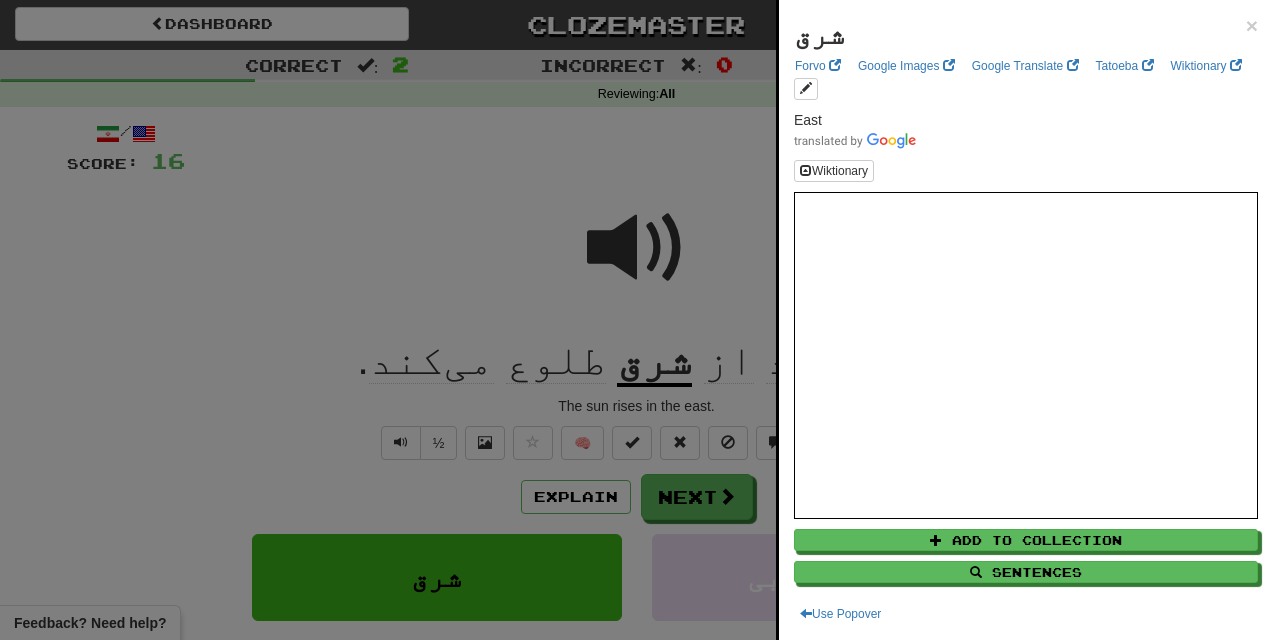 click at bounding box center (636, 320) 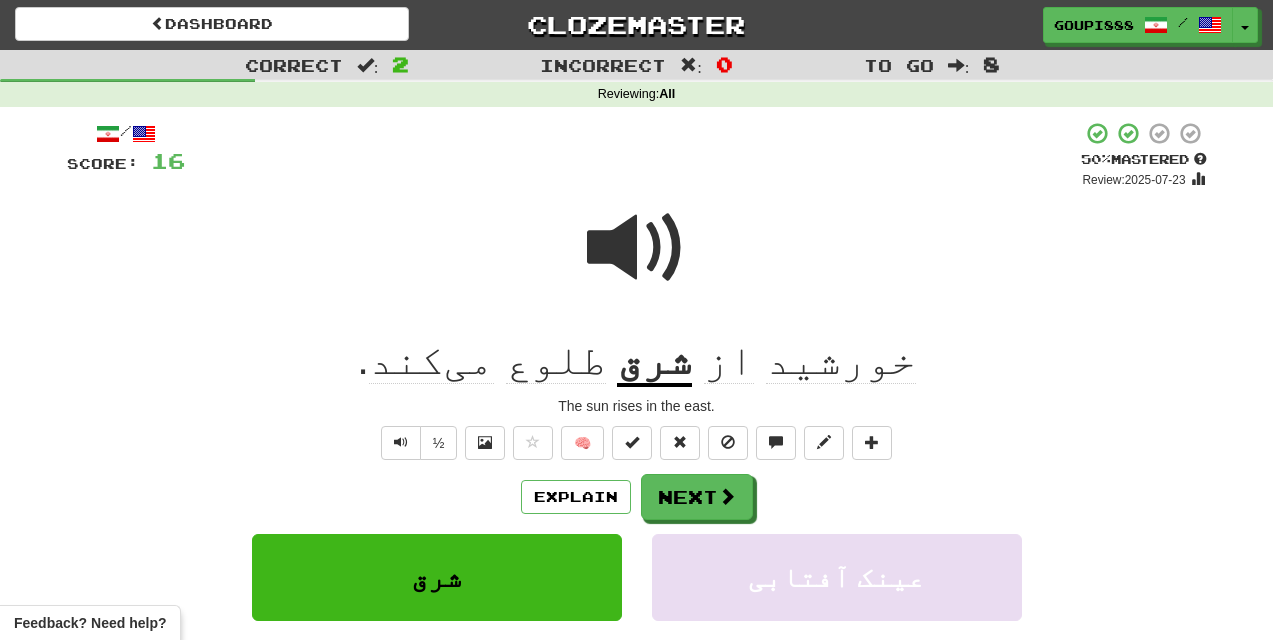 click on "خورشید" 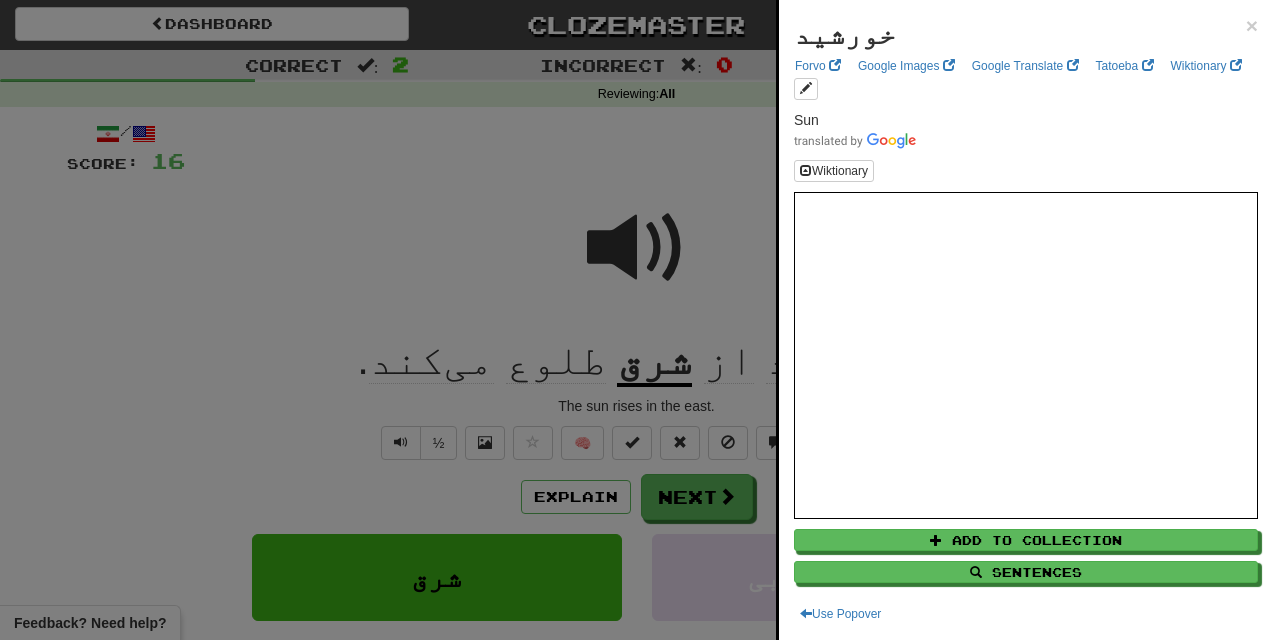 click at bounding box center (636, 320) 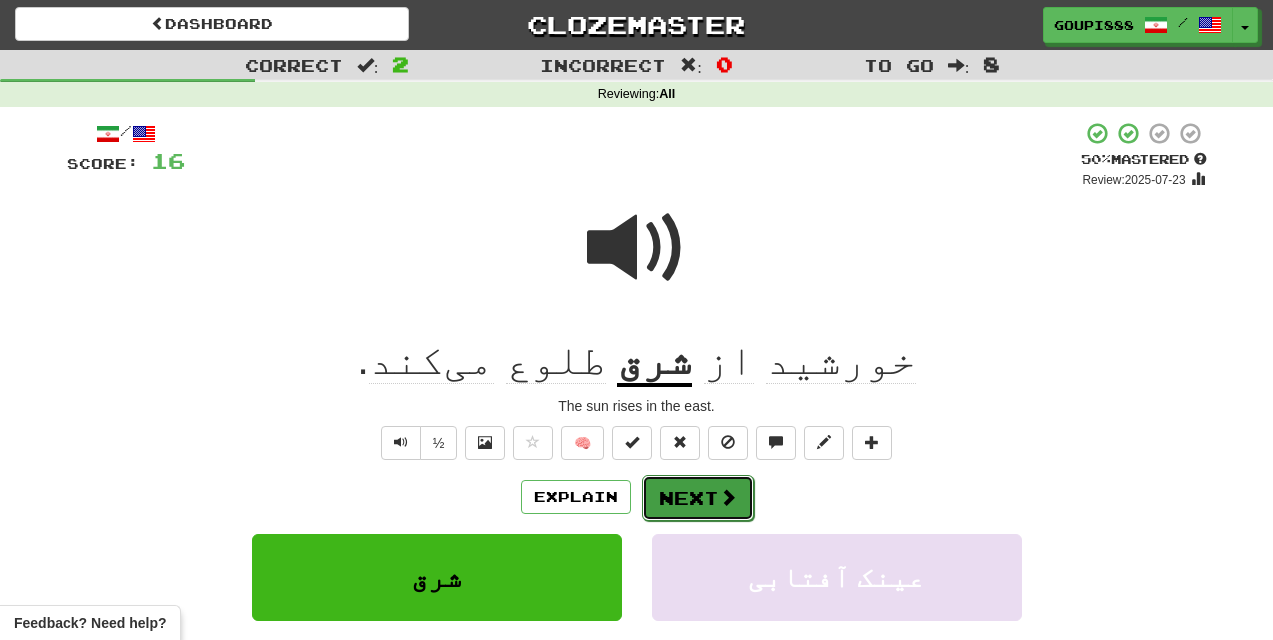 click on "Next" at bounding box center [698, 498] 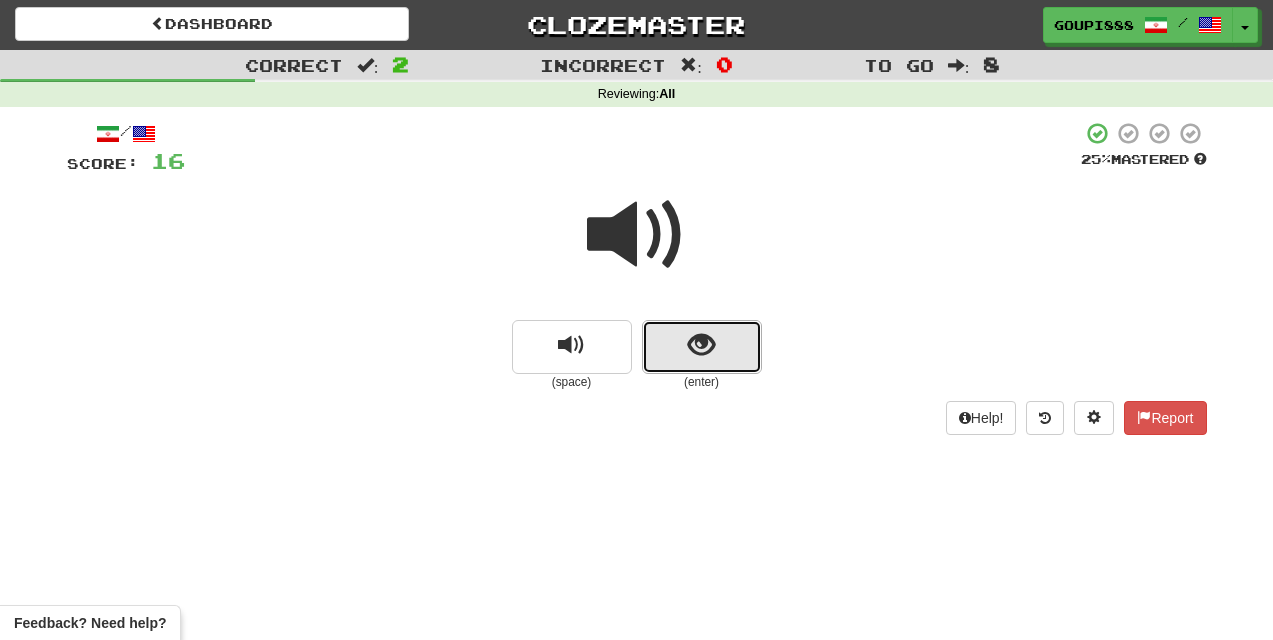 click at bounding box center [701, 345] 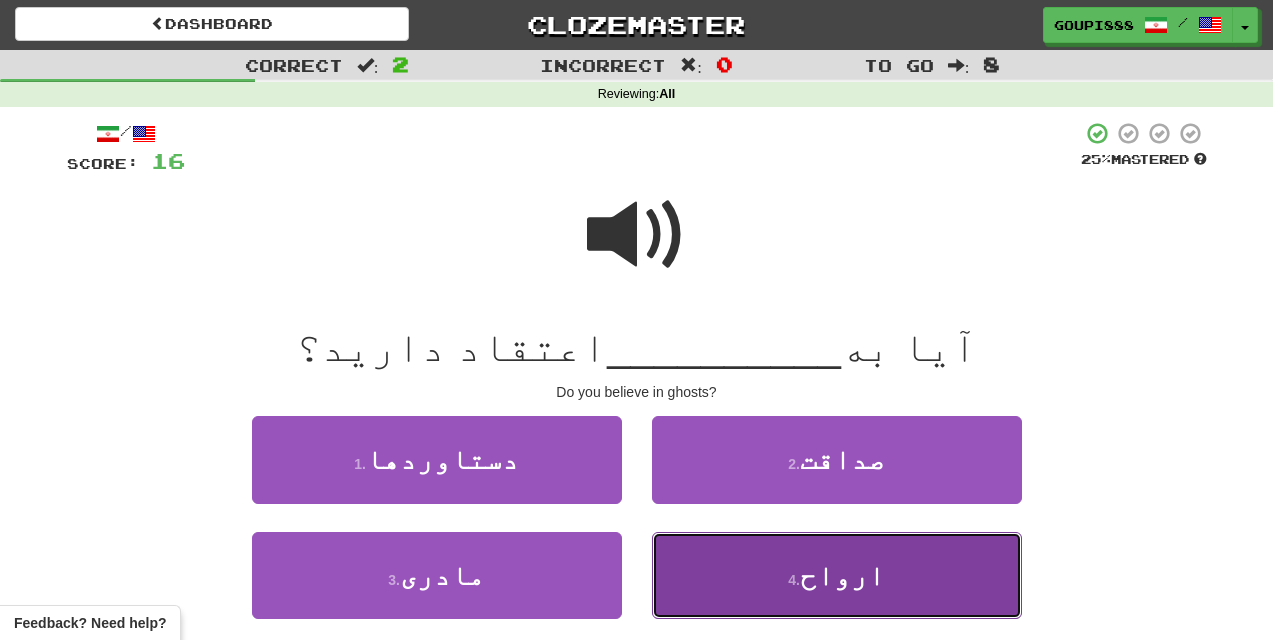 click on "ارواح" at bounding box center [842, 575] 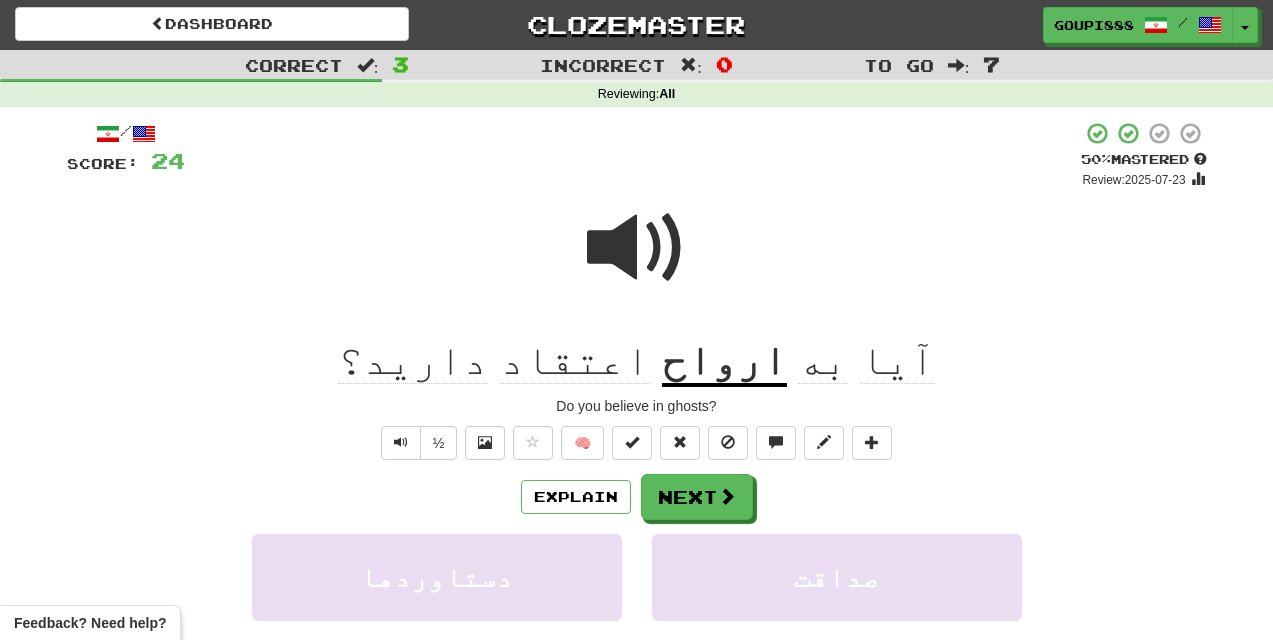 click on "اعتقاد" at bounding box center (575, 360) 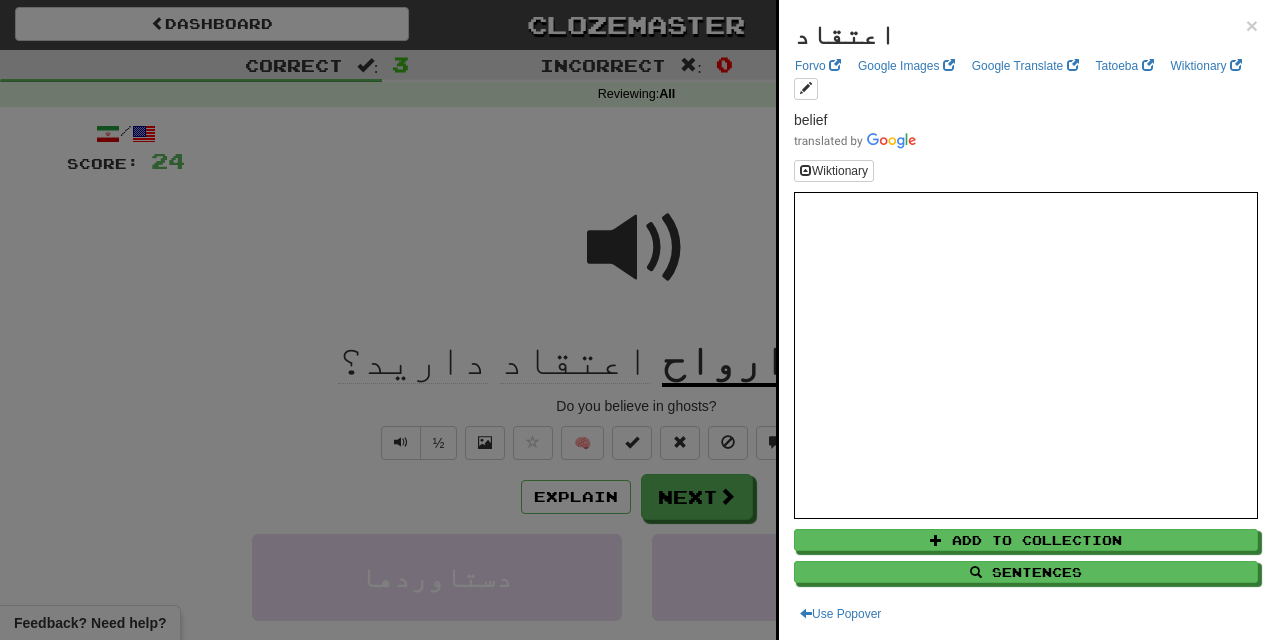 click at bounding box center [636, 320] 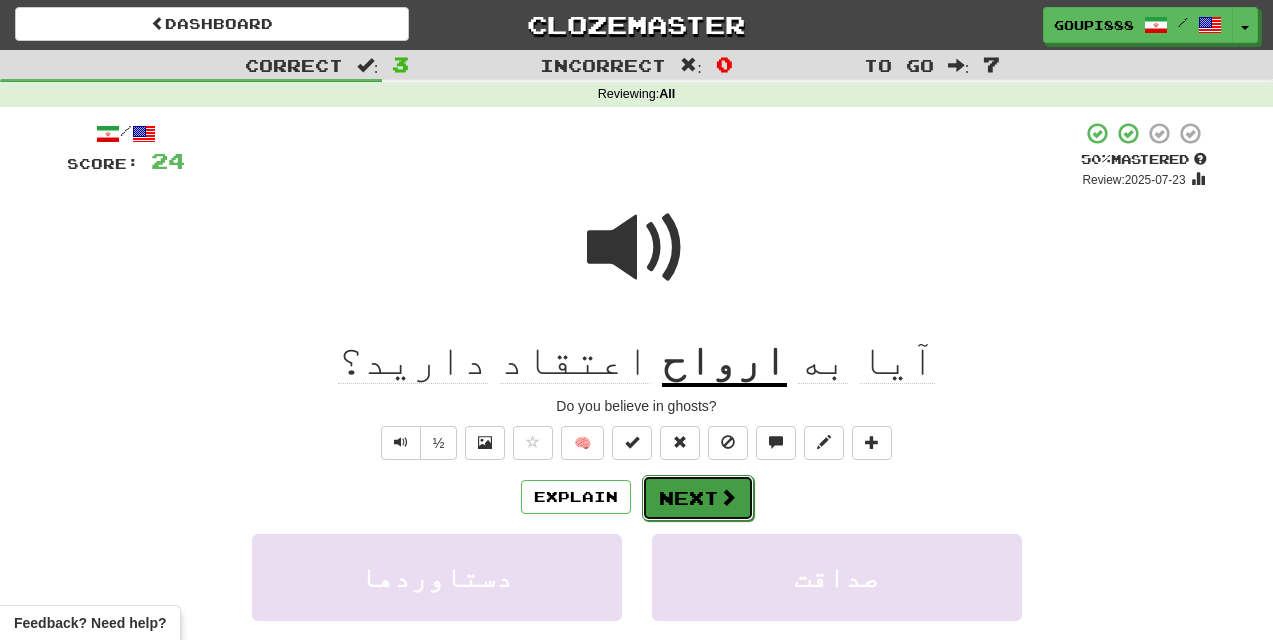 click on "Next" at bounding box center (698, 498) 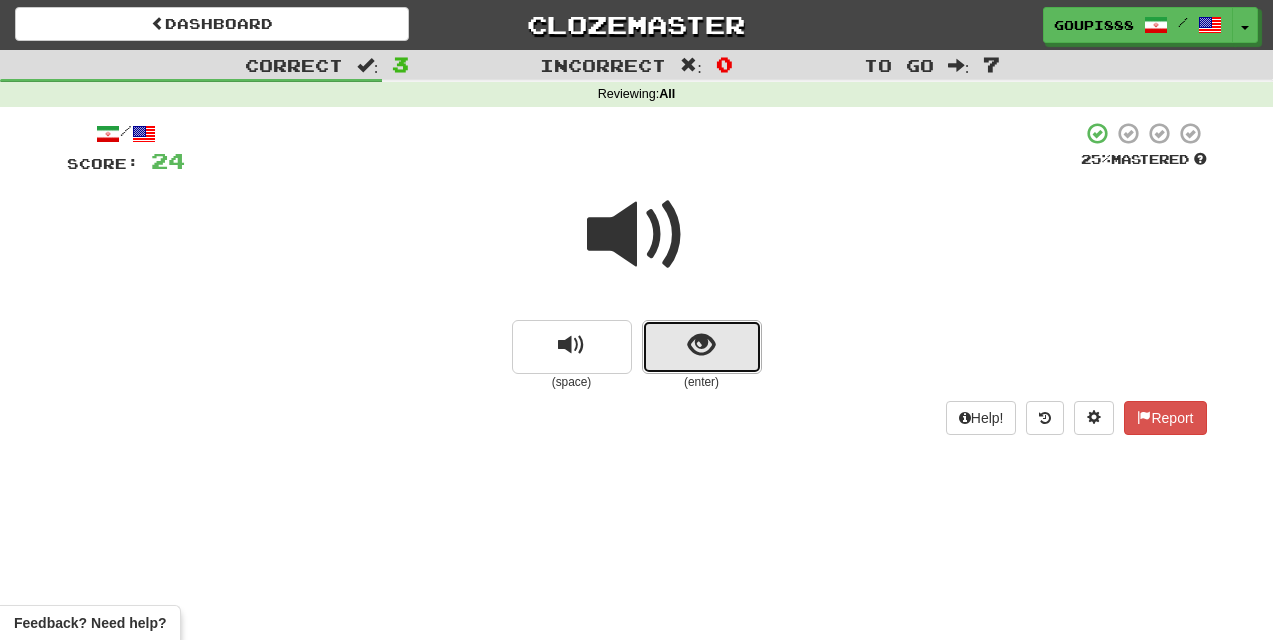 click at bounding box center [701, 345] 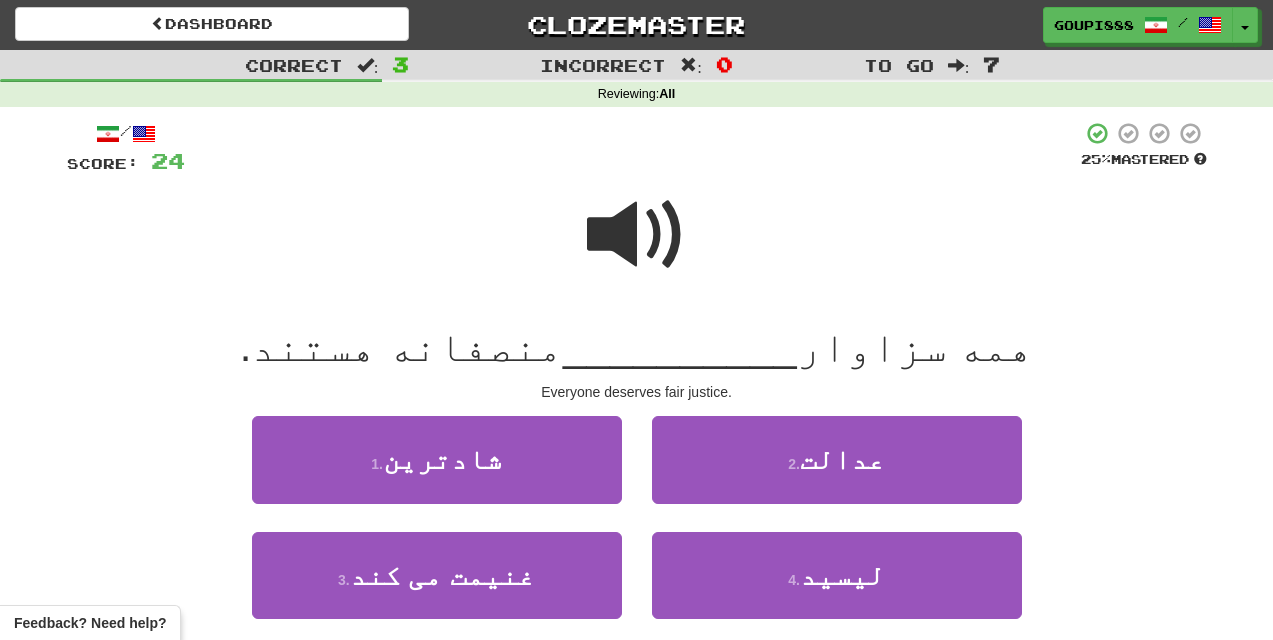click at bounding box center [637, 235] 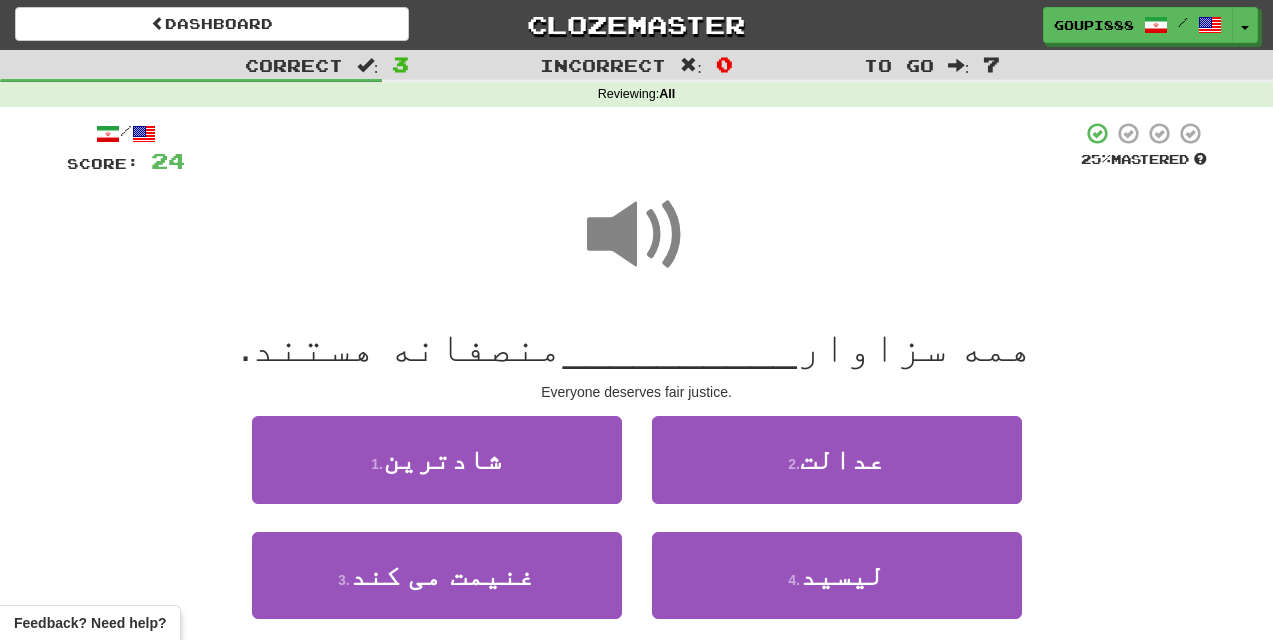 click at bounding box center [637, 235] 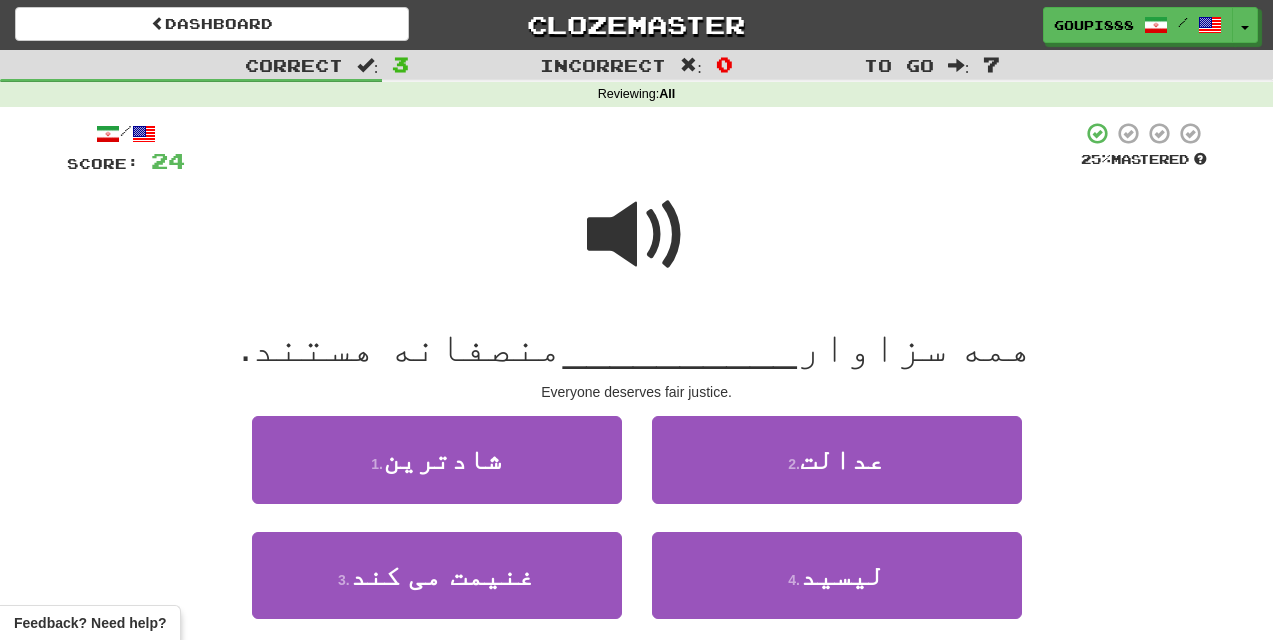 click at bounding box center (637, 235) 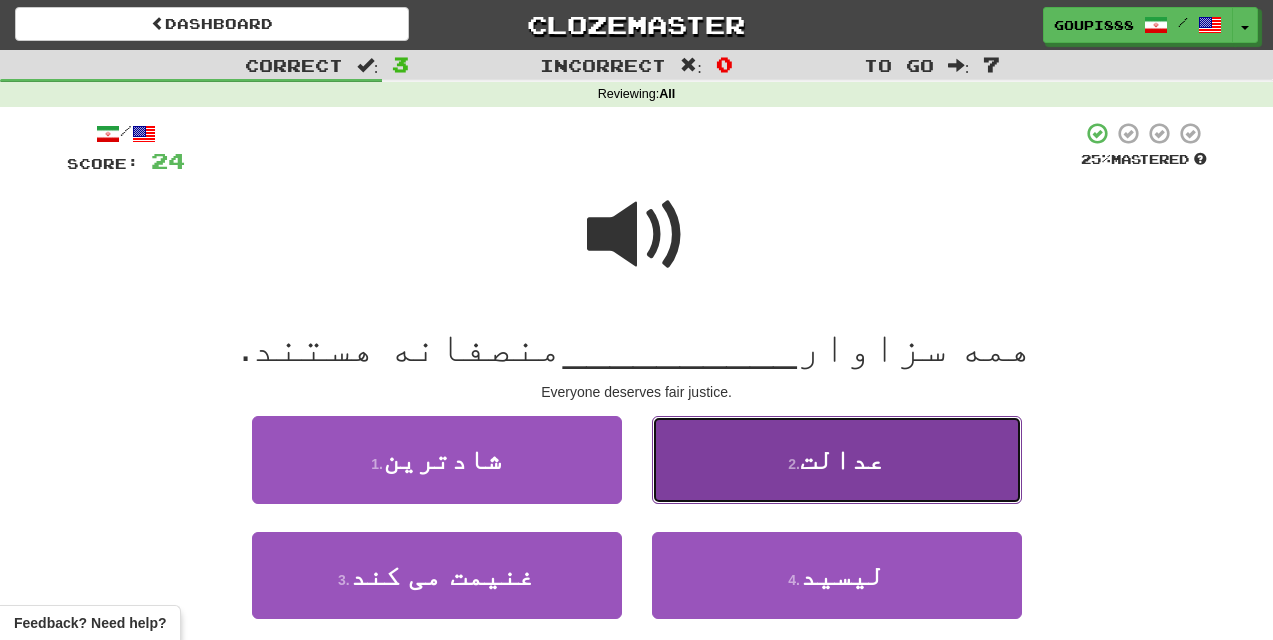 click on "عدالت" at bounding box center (842, 459) 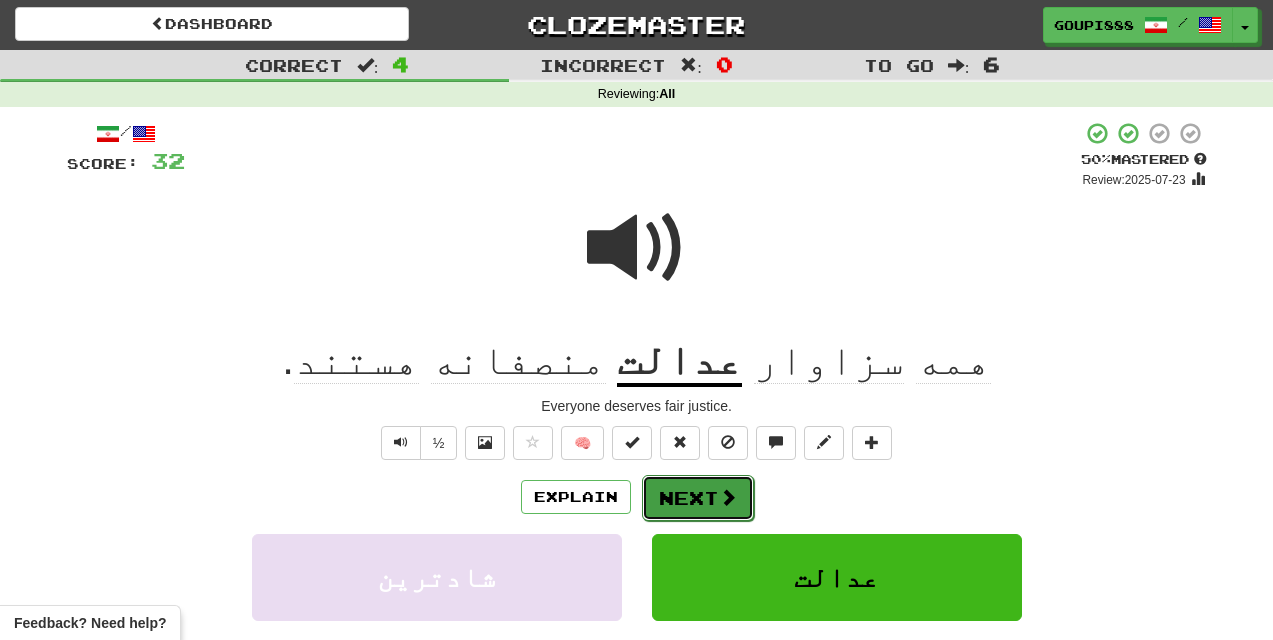 click on "Next" at bounding box center [698, 498] 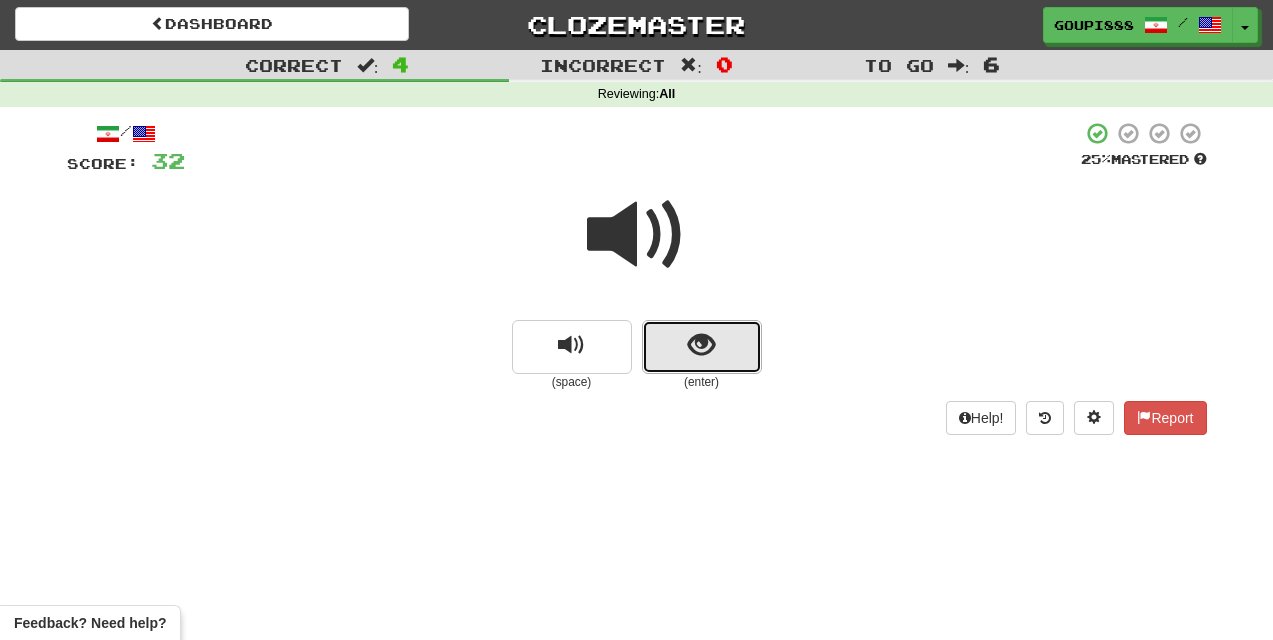 click at bounding box center [702, 347] 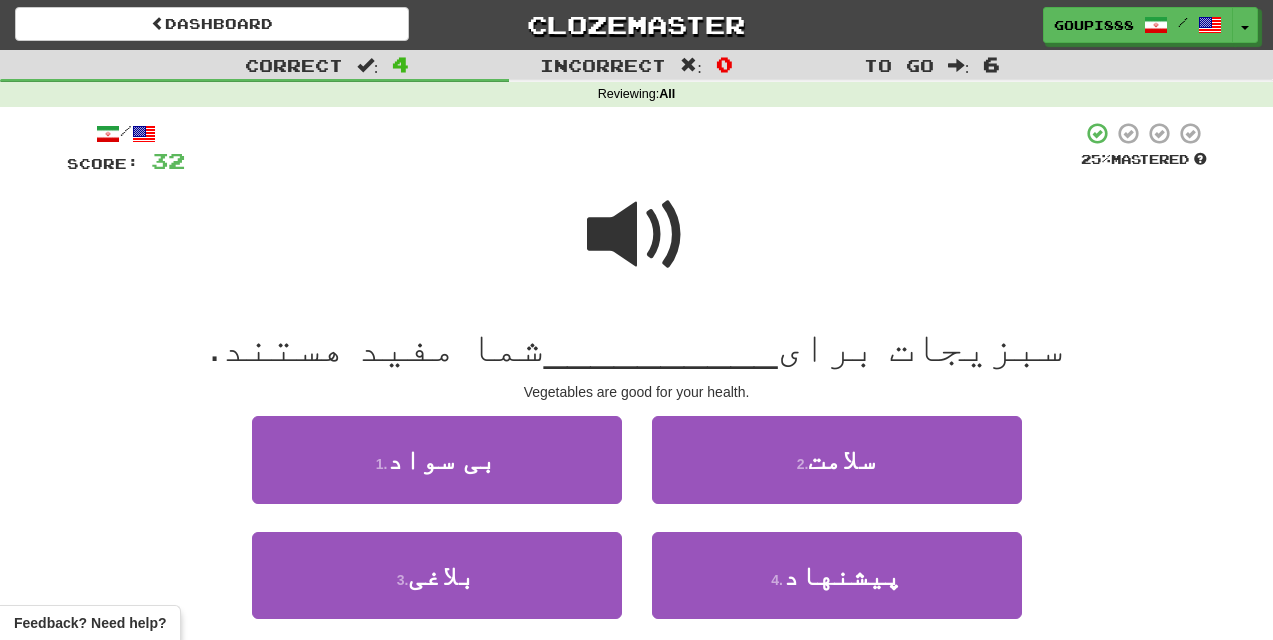 click at bounding box center (637, 235) 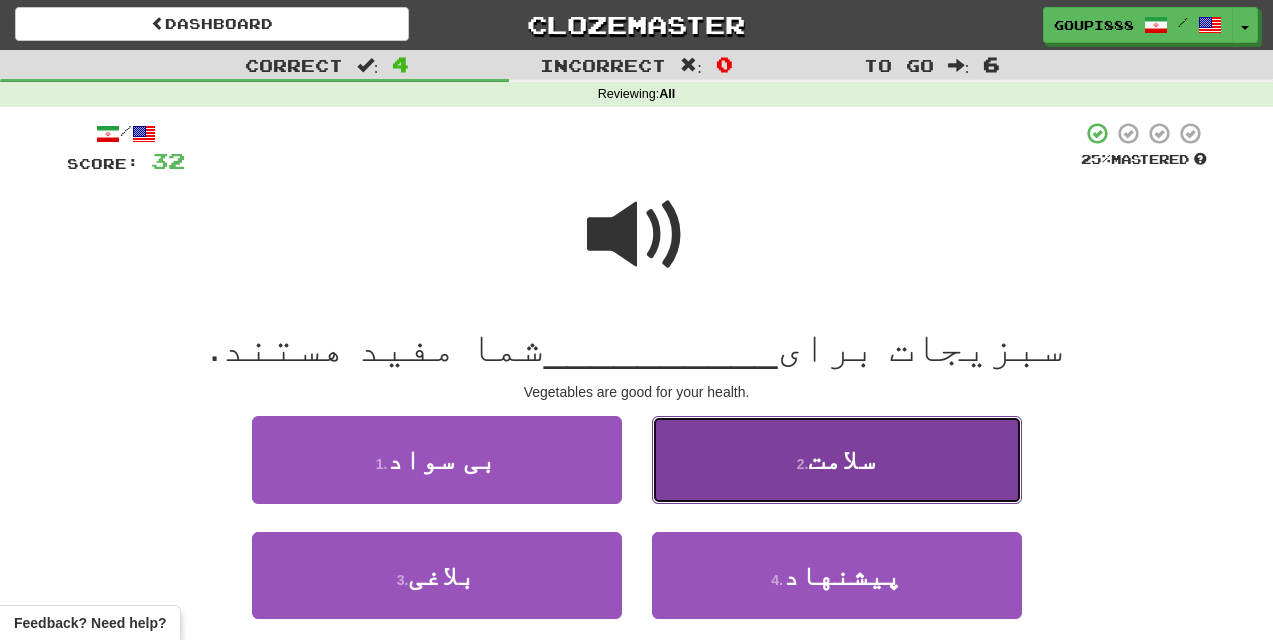 click on "2 .  سلامت" at bounding box center [837, 459] 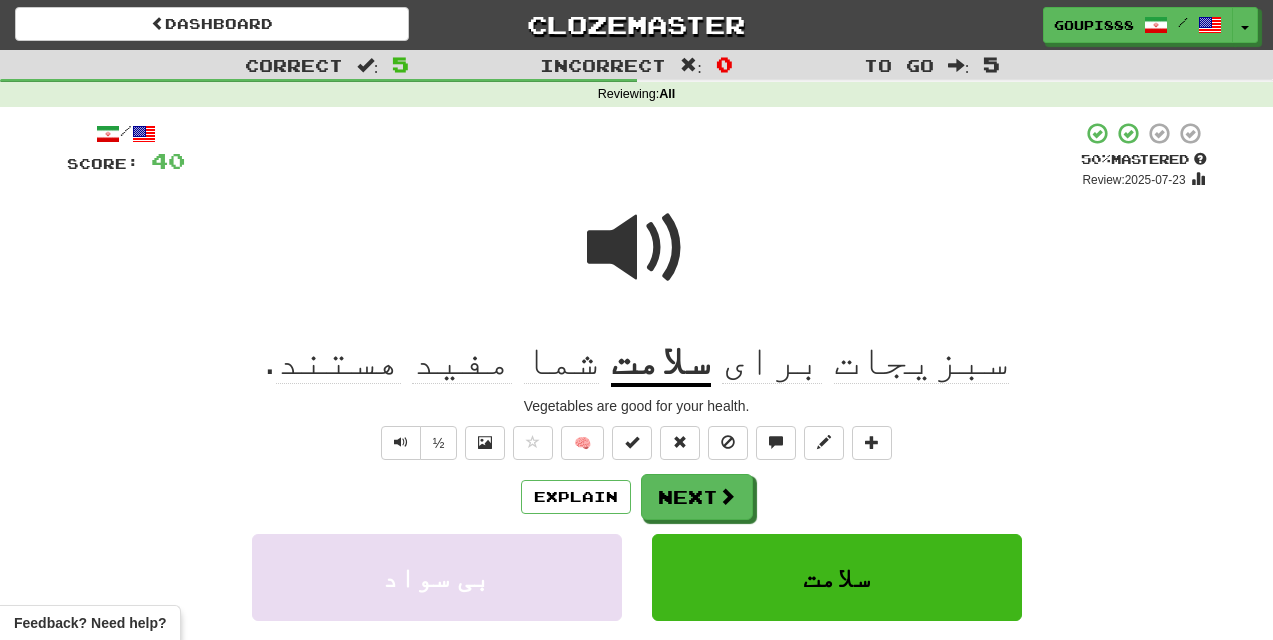 click on "مفید" at bounding box center [462, 360] 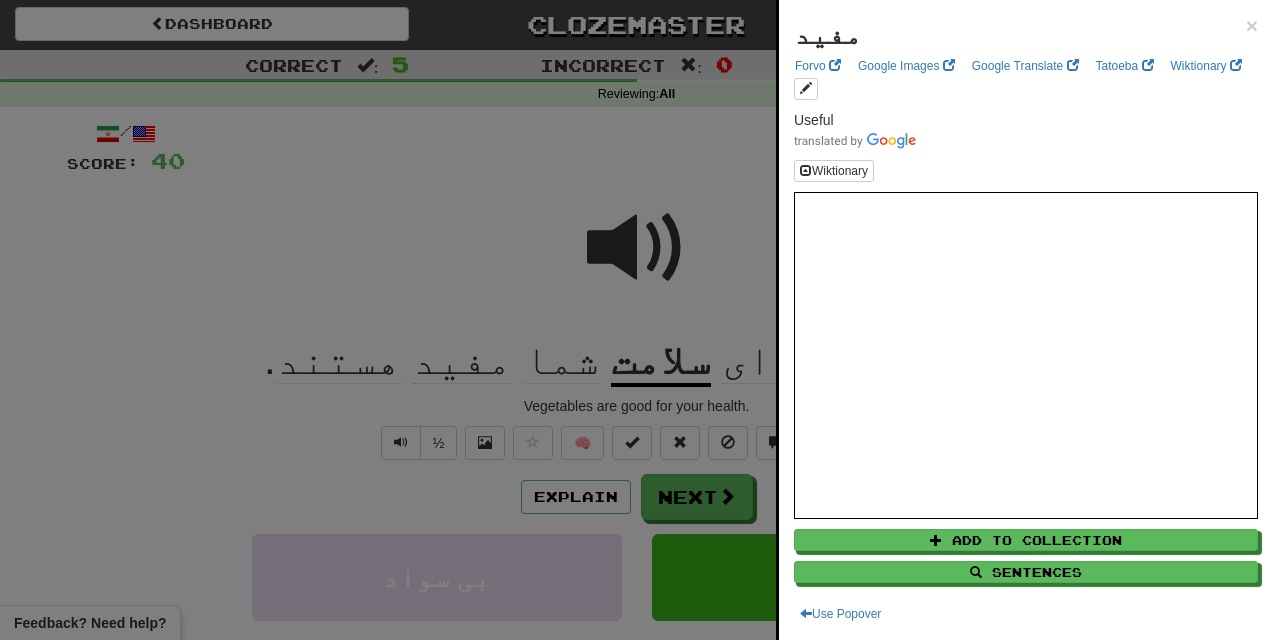 click at bounding box center (636, 320) 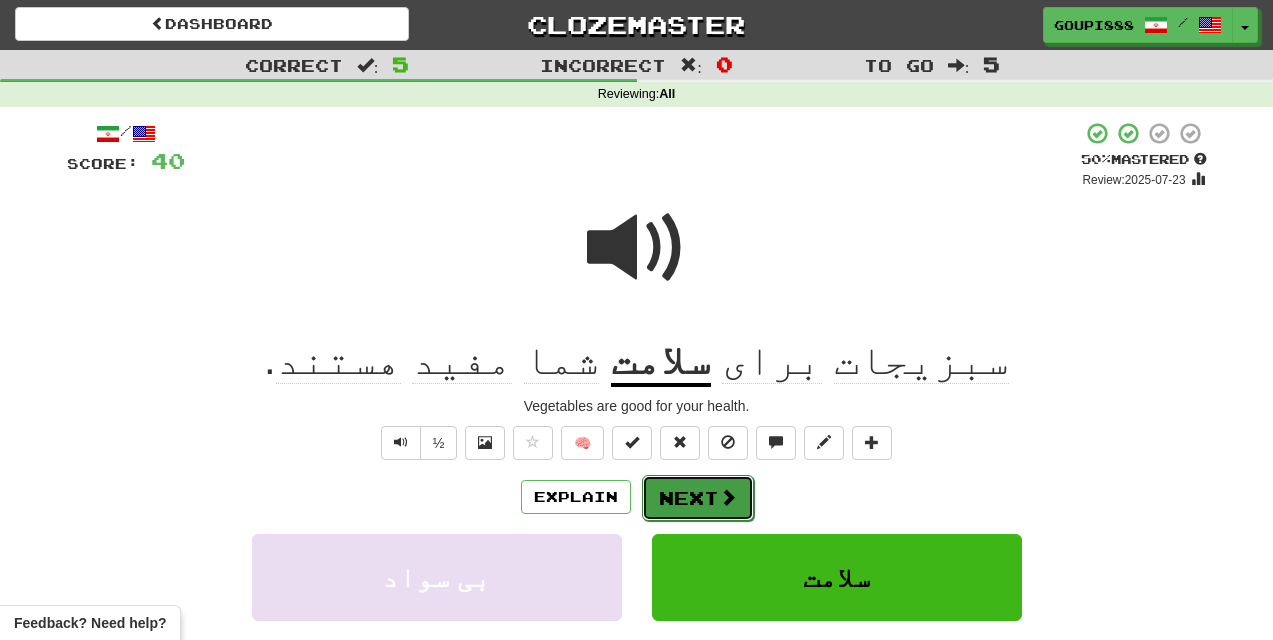 click on "Next" at bounding box center (698, 498) 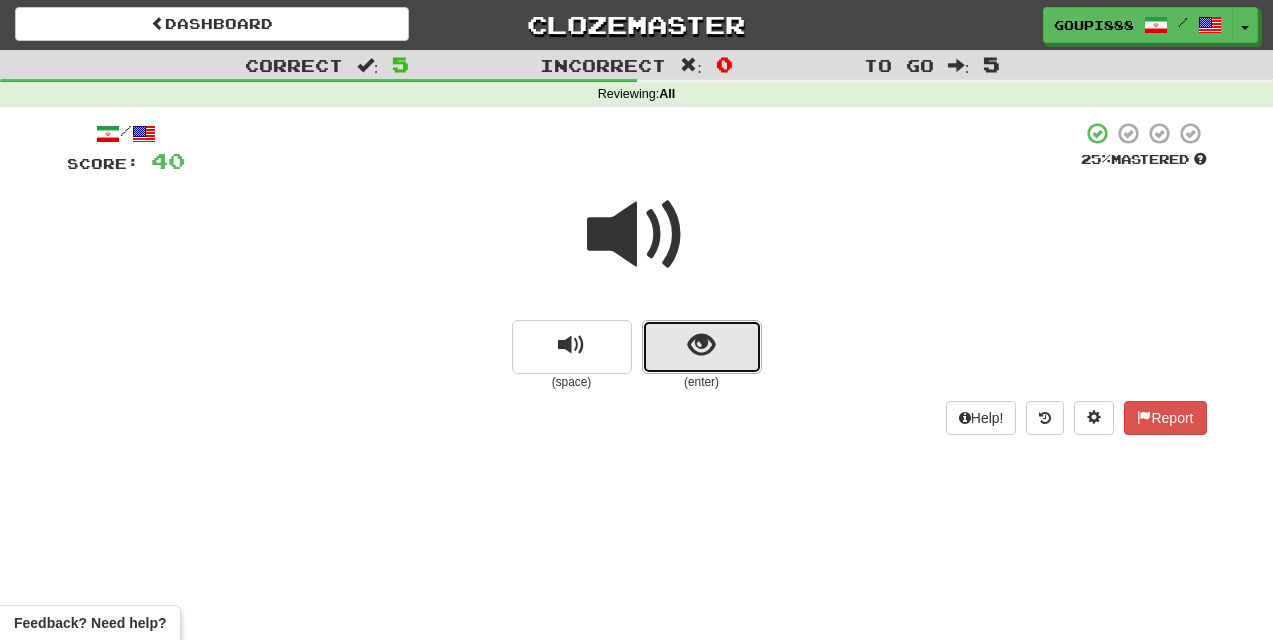 click at bounding box center (702, 347) 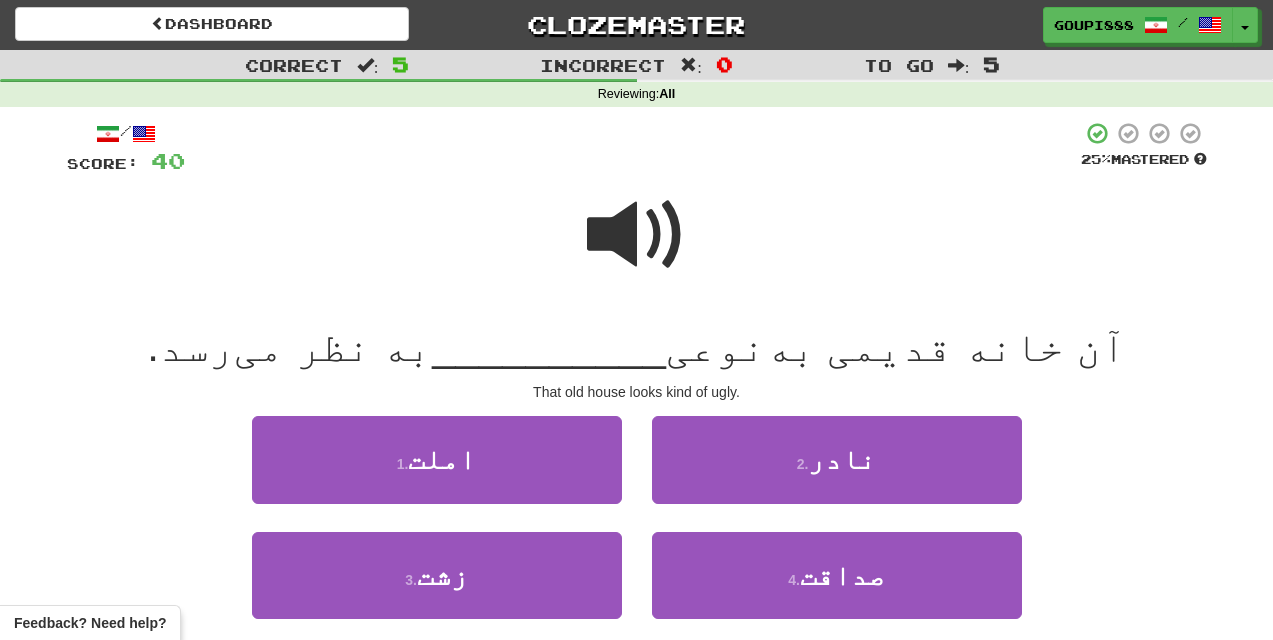 click at bounding box center (637, 235) 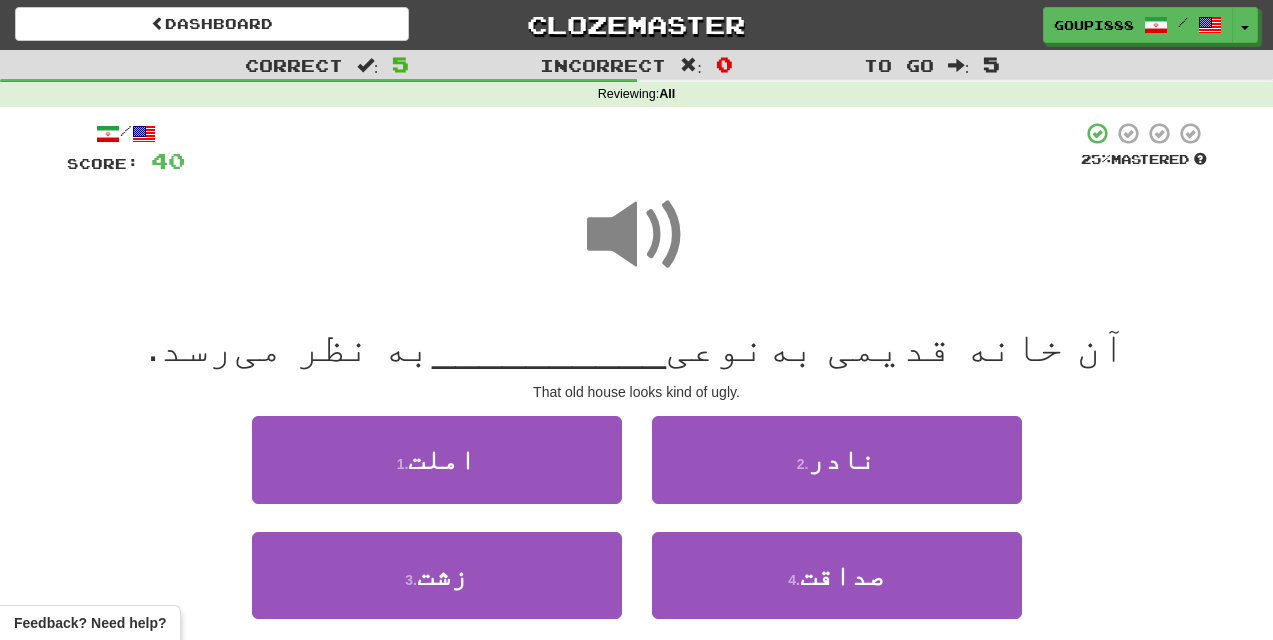 click at bounding box center [637, 235] 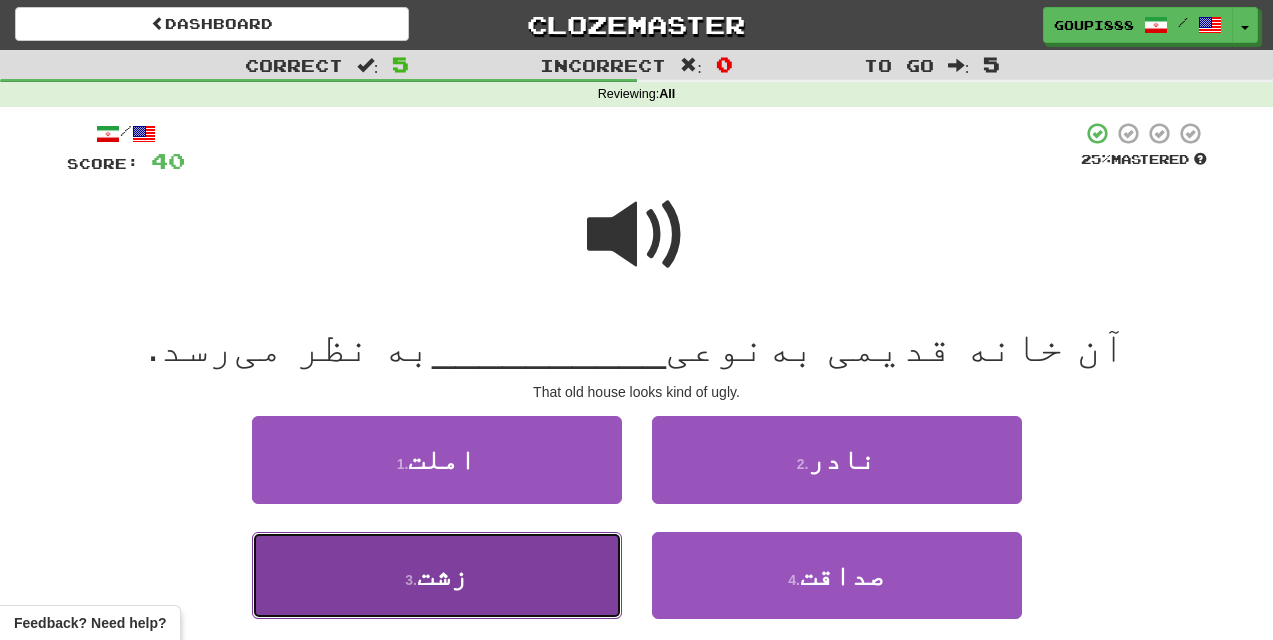 click on "3 .  زشت" at bounding box center (437, 575) 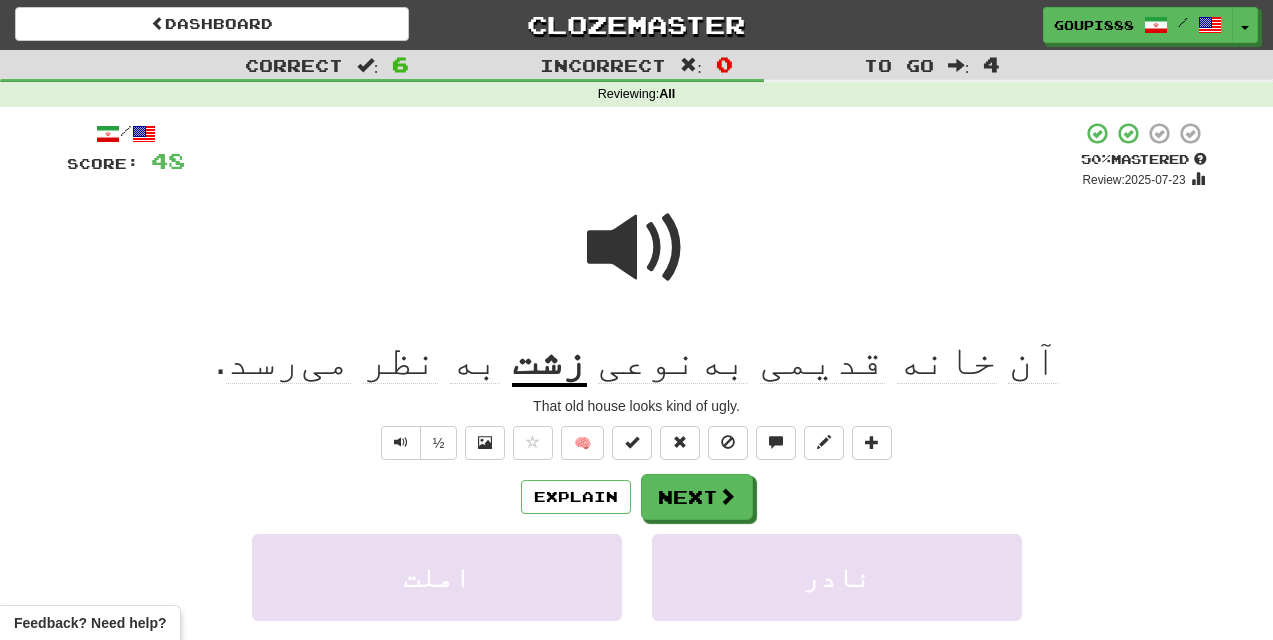 click at bounding box center [637, 248] 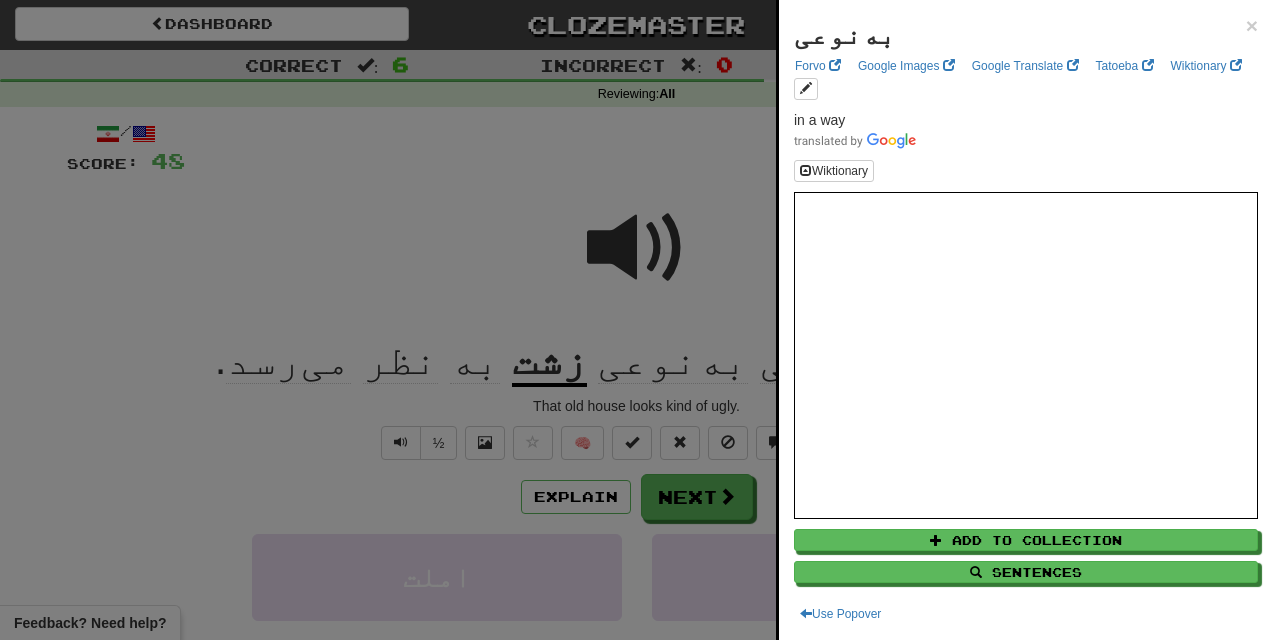 click at bounding box center [636, 320] 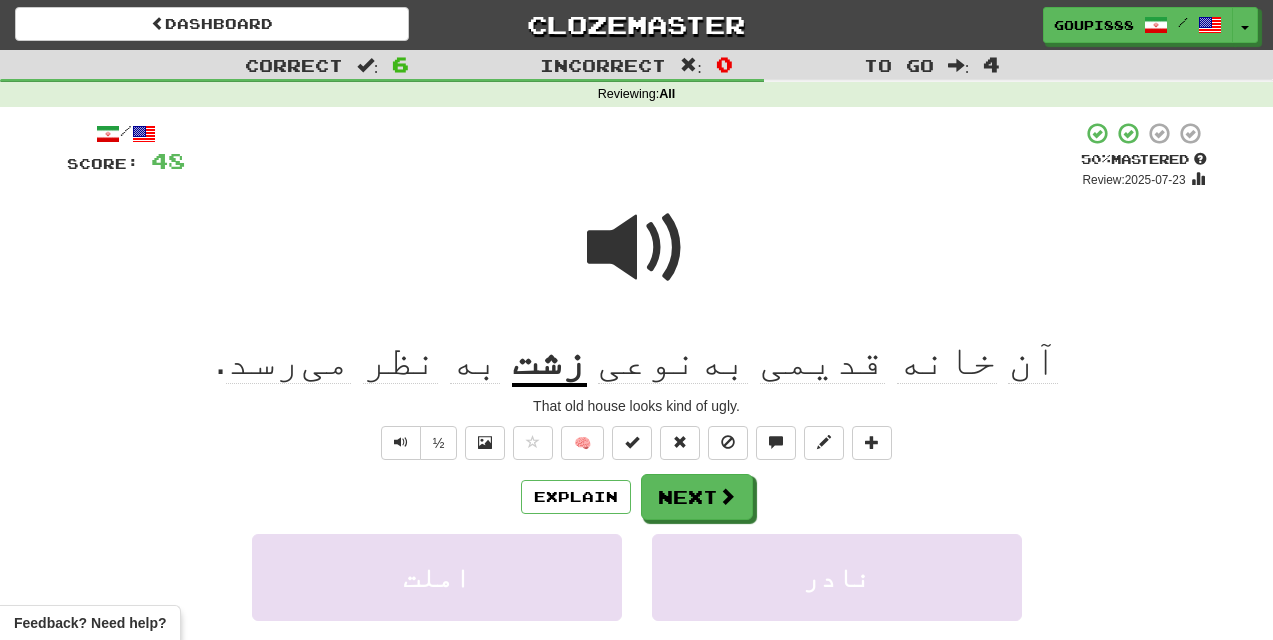 click on "به‌نوعی" 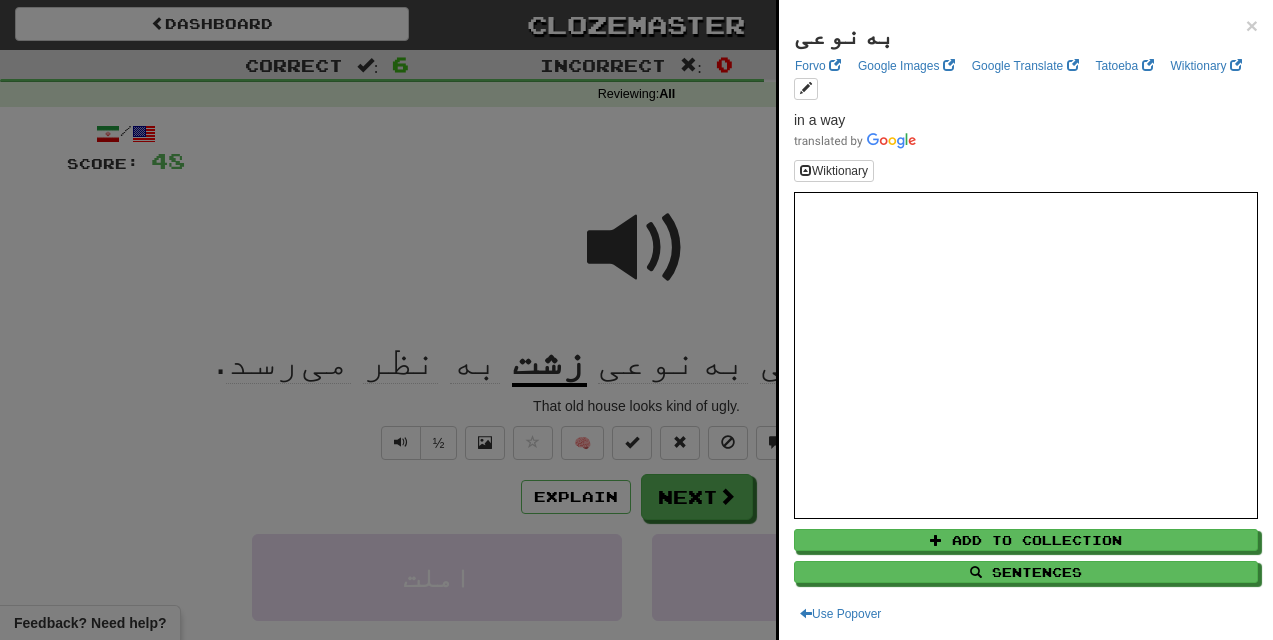 click at bounding box center [636, 320] 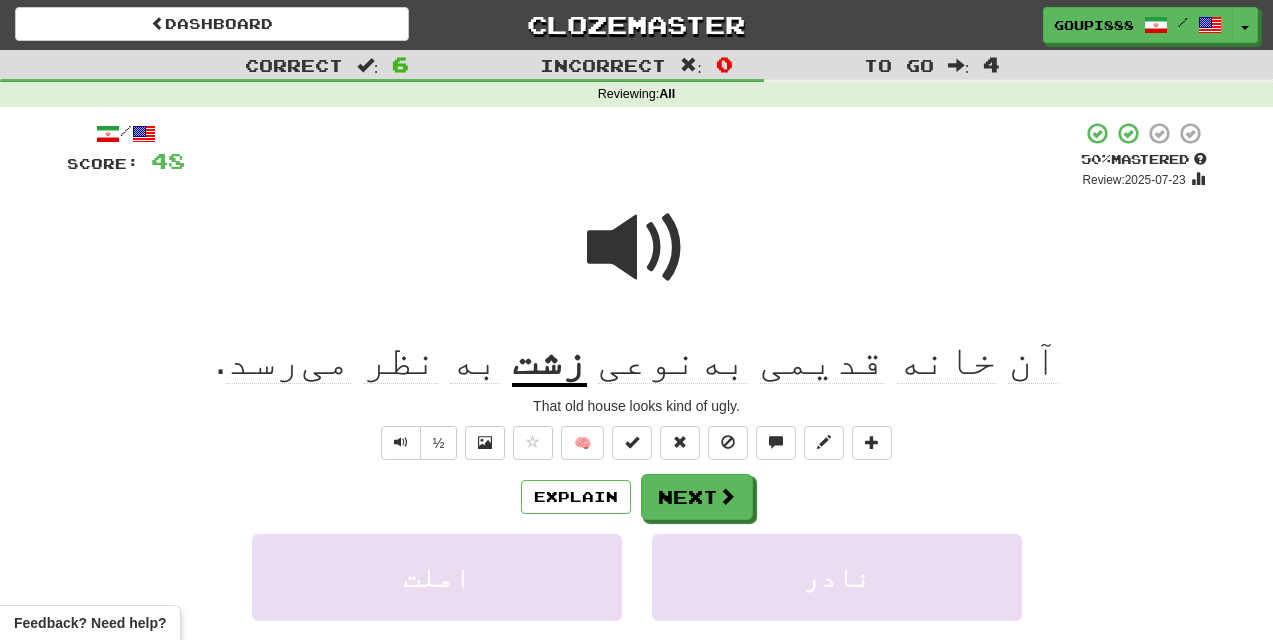 click on "به‌نوعی" 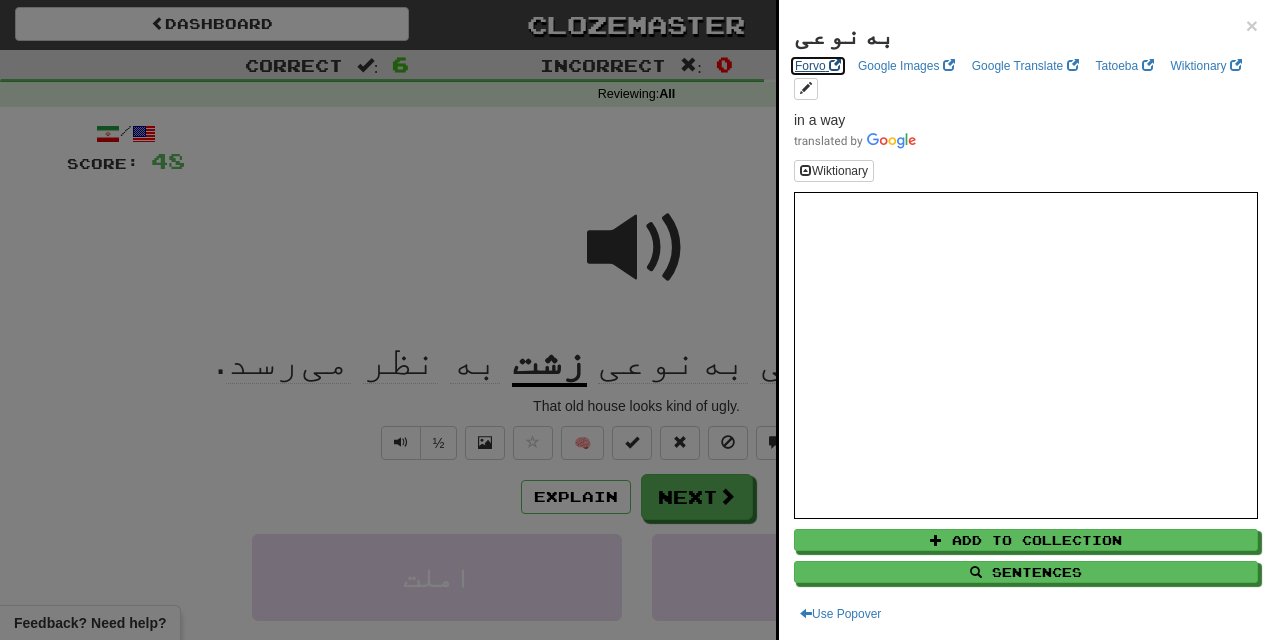 click on "Forvo" at bounding box center [818, 66] 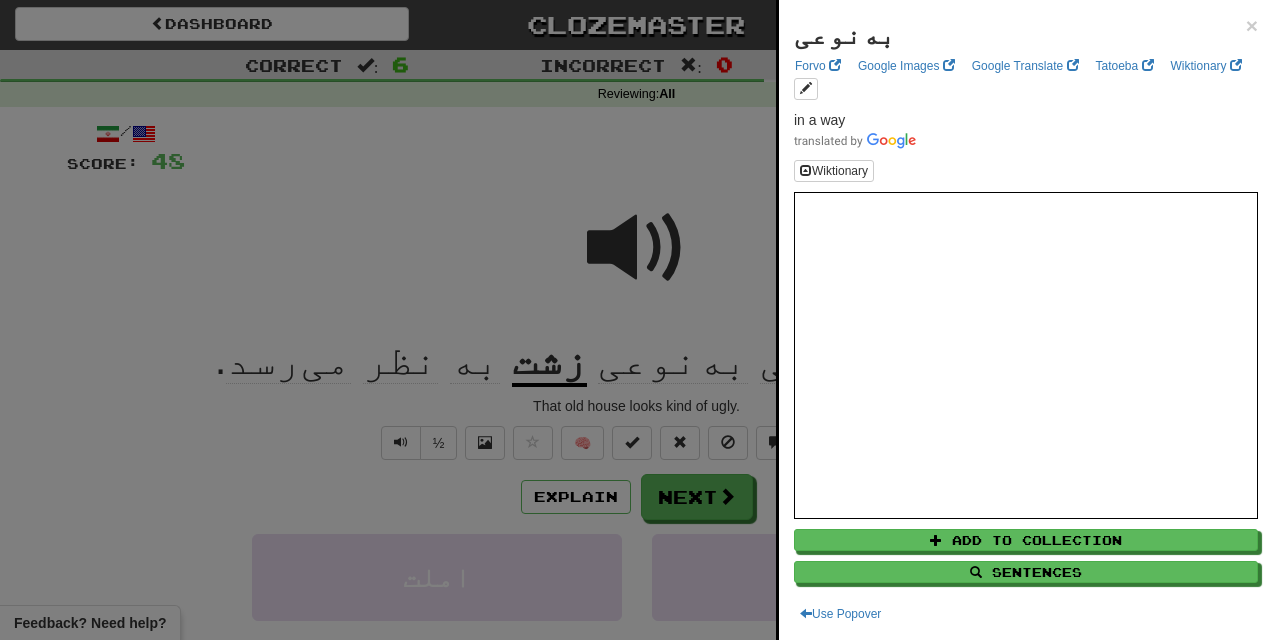 click at bounding box center (636, 320) 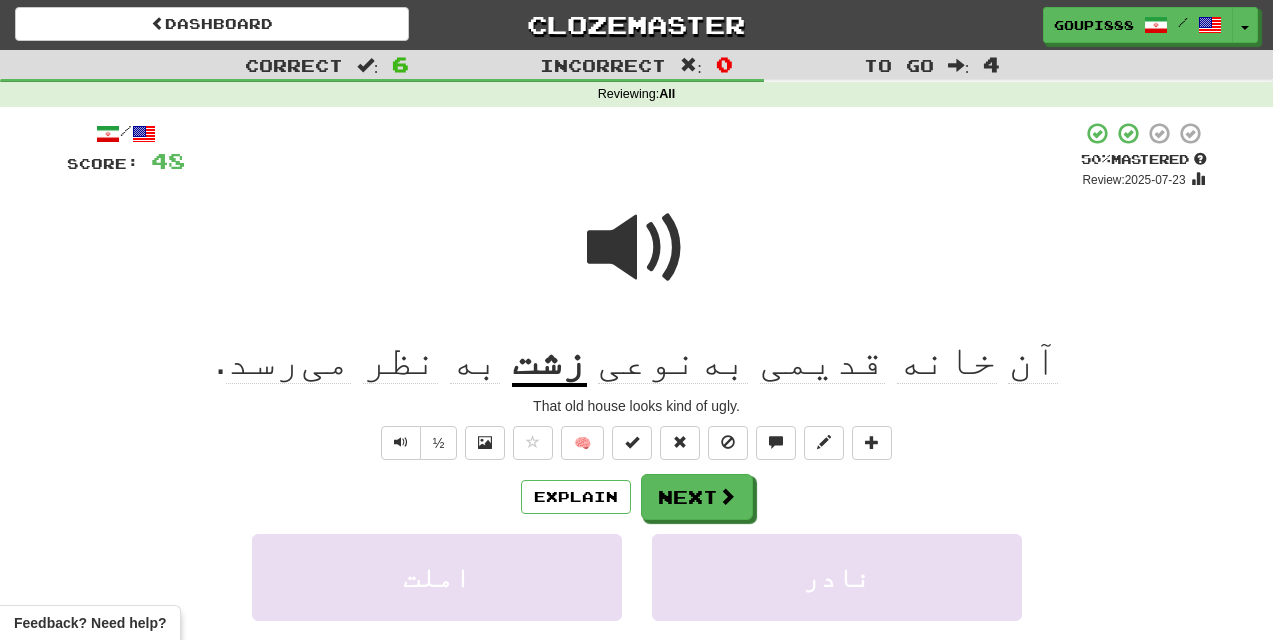 click at bounding box center [637, 248] 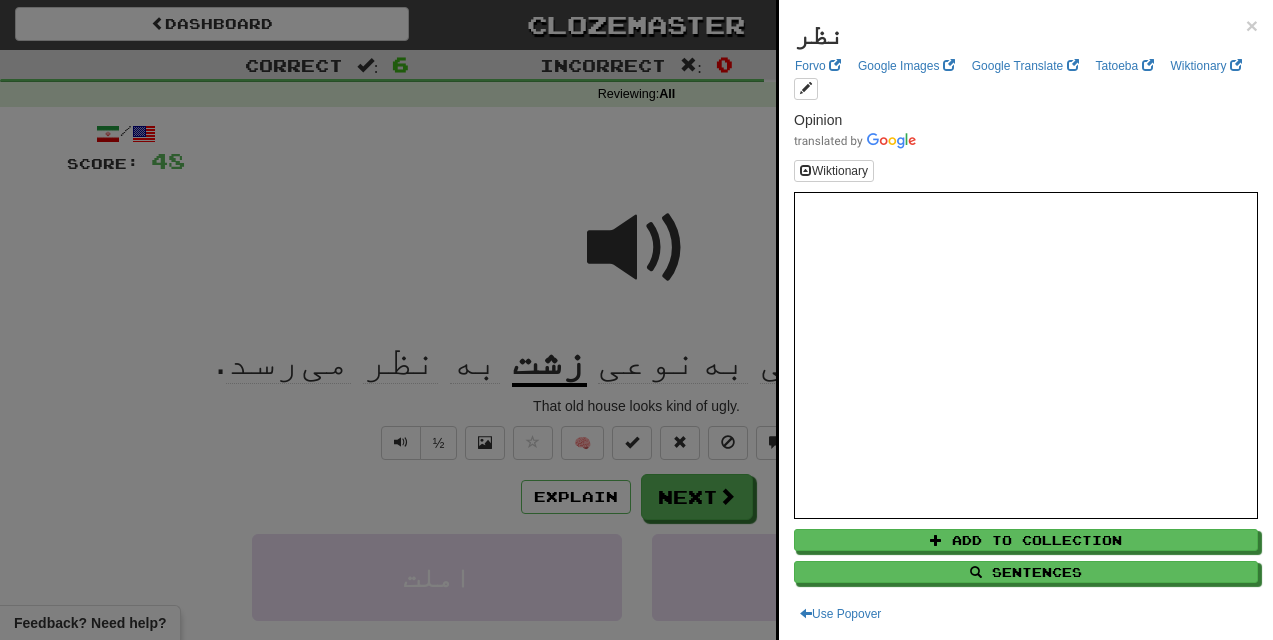 click at bounding box center [636, 320] 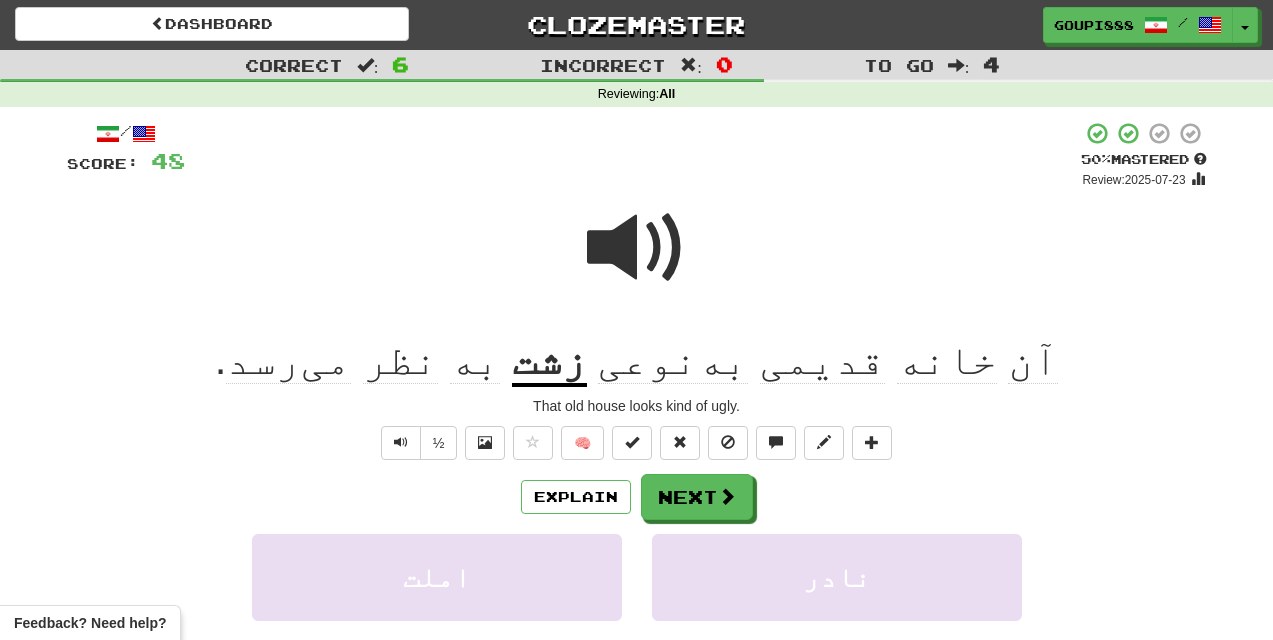 click on "می‌رسد" at bounding box center (288, 360) 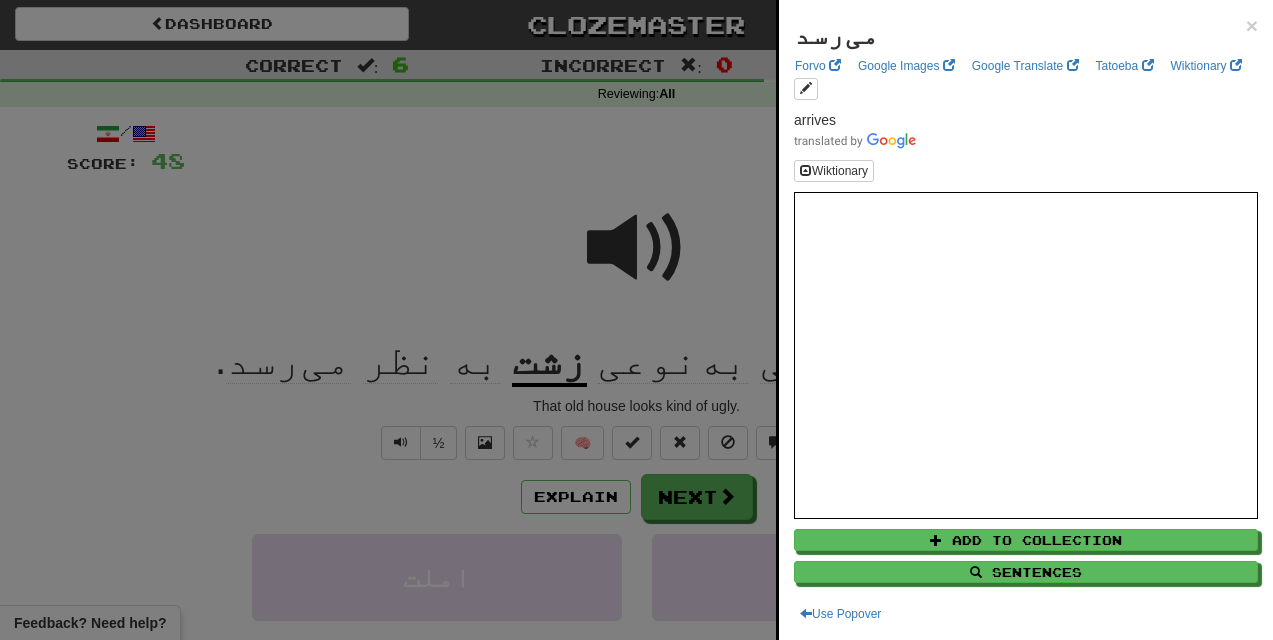 click at bounding box center [636, 320] 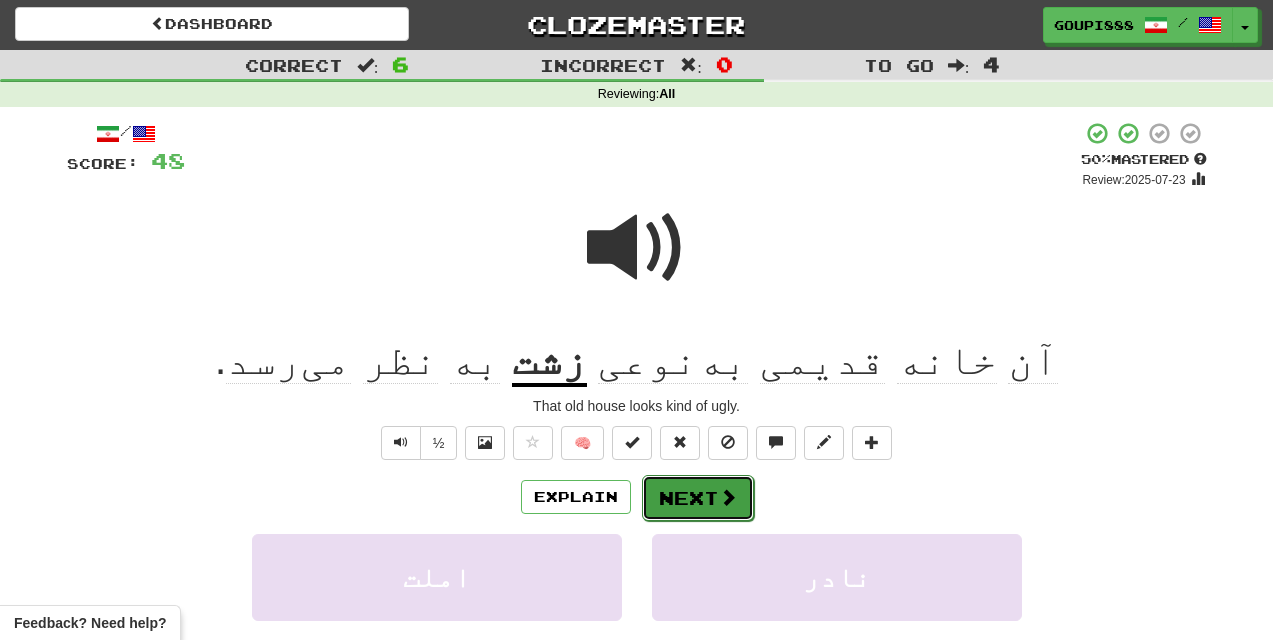 click on "Next" at bounding box center (698, 498) 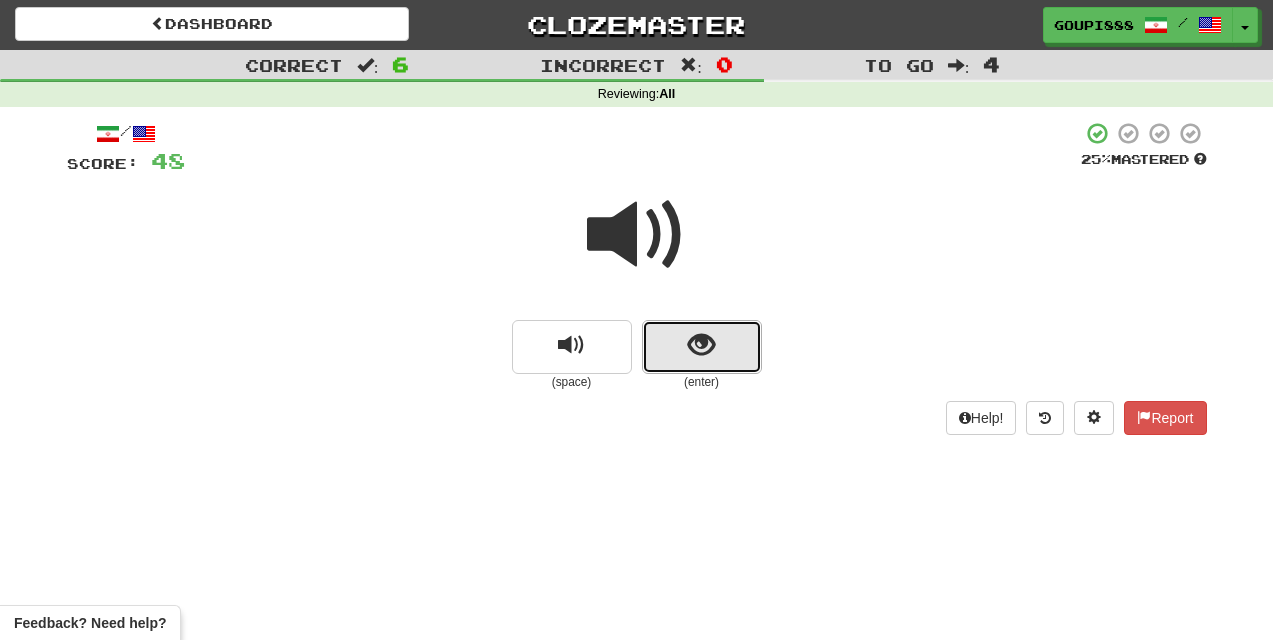 click at bounding box center [702, 347] 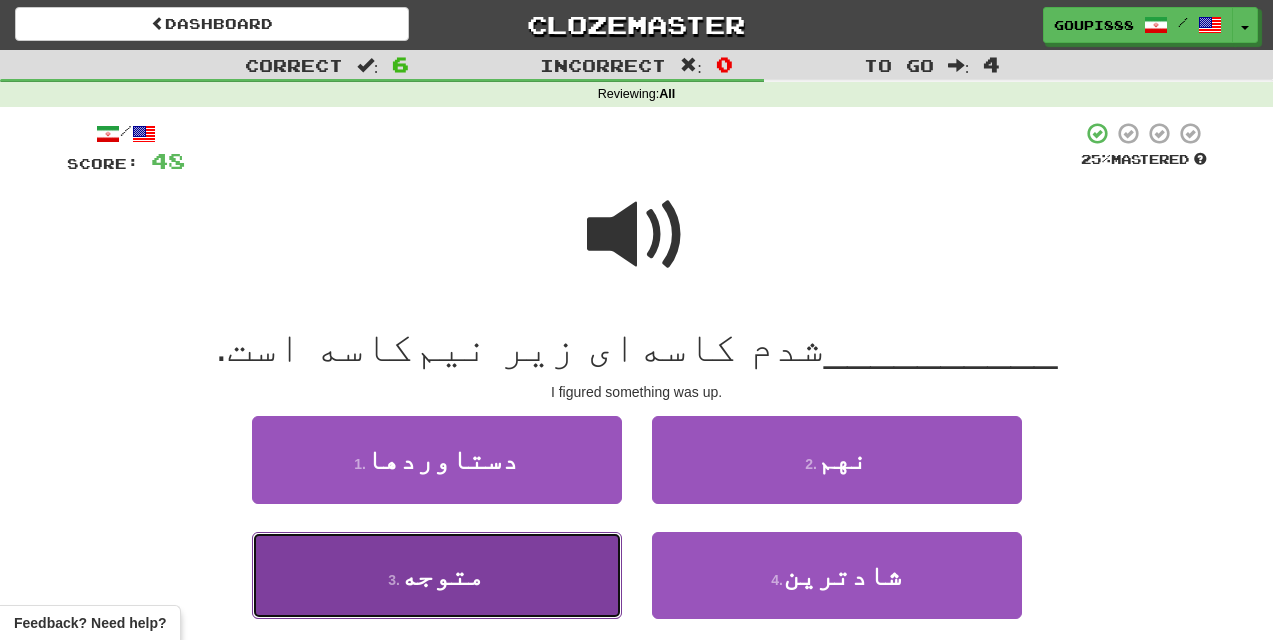 click on "3 .  متوجه" at bounding box center [437, 575] 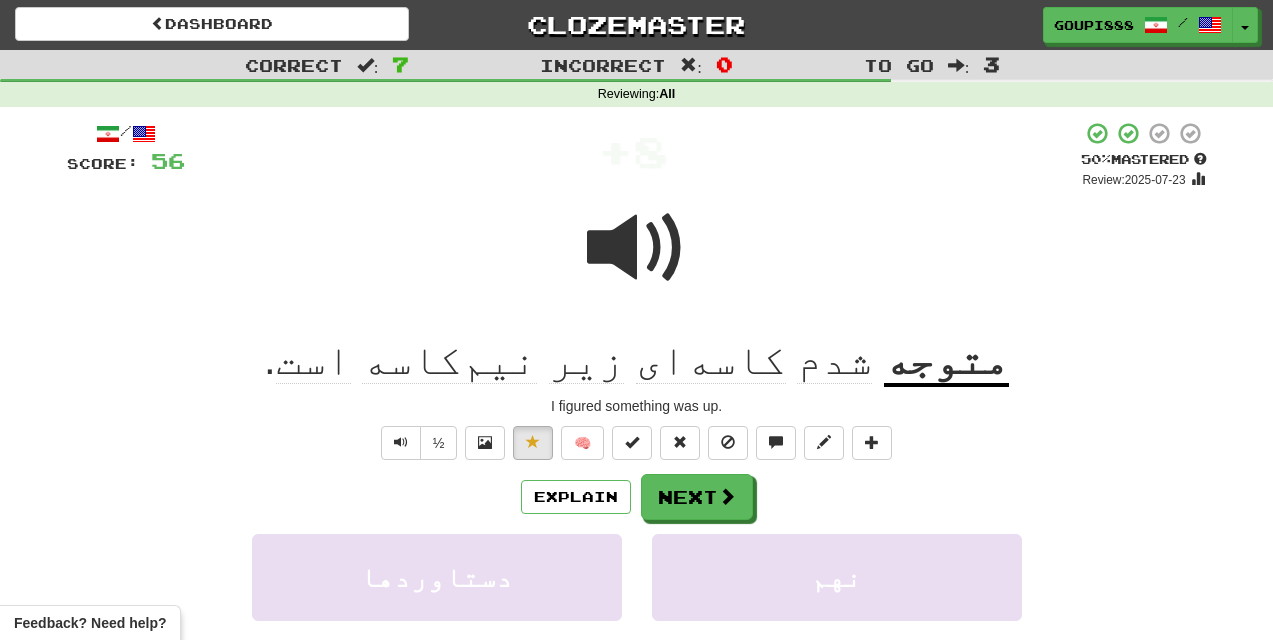 click on "متوجه" at bounding box center (946, 361) 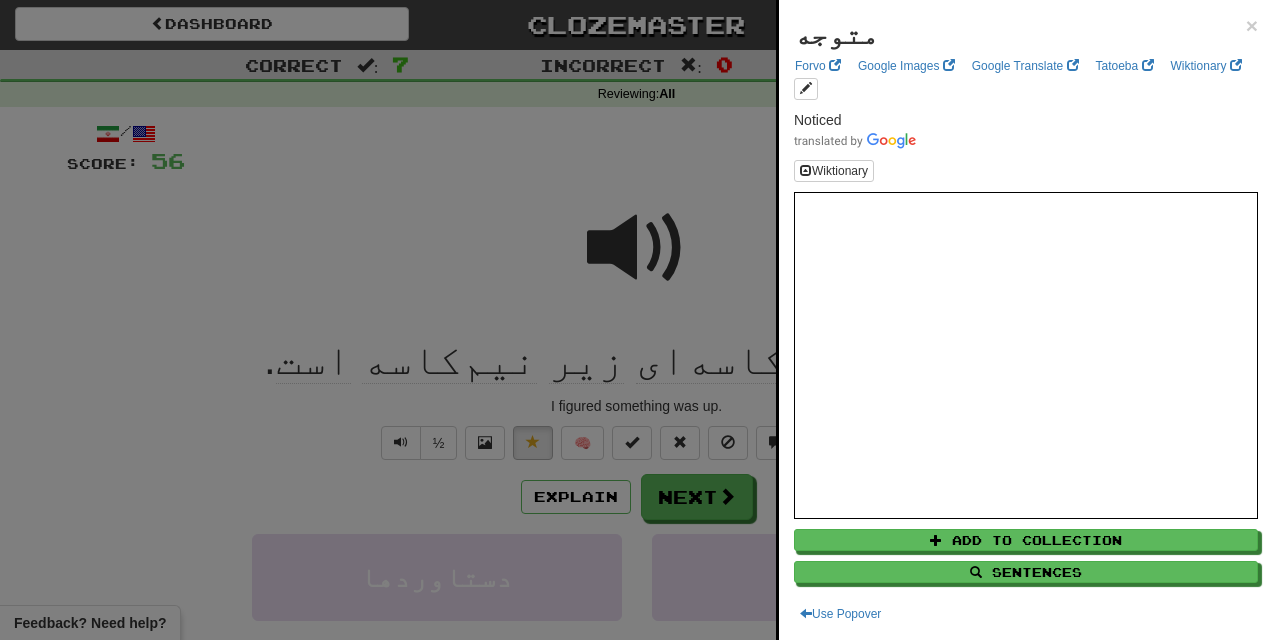 click at bounding box center [636, 320] 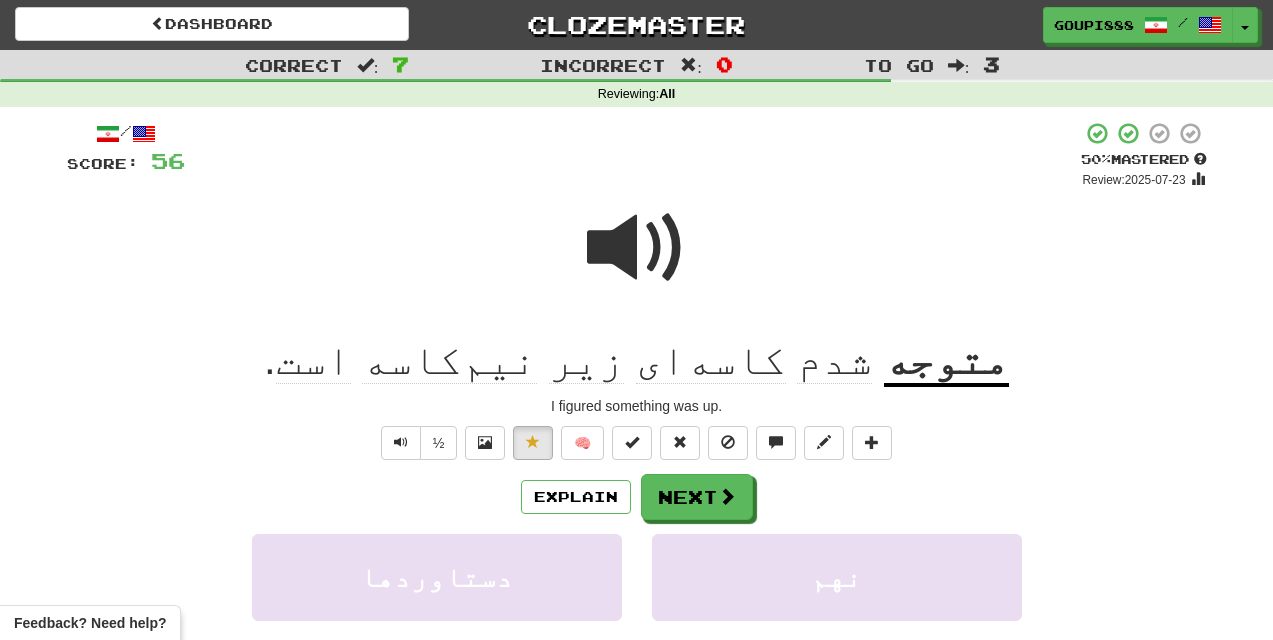 click at bounding box center [637, 248] 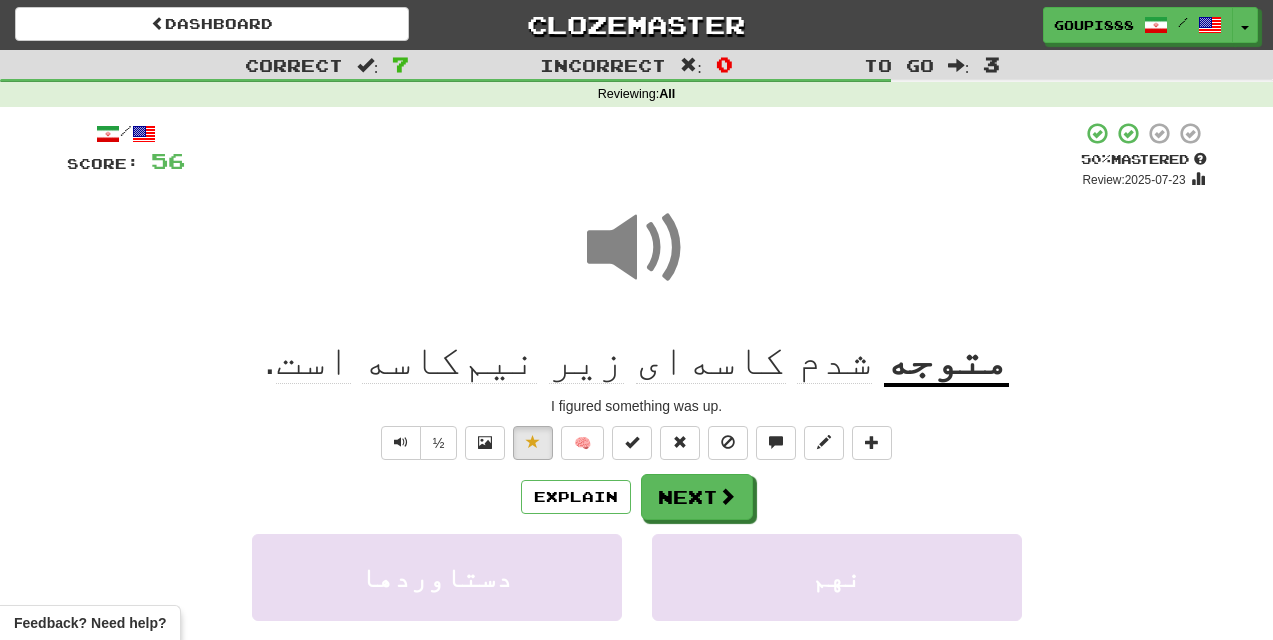 click on "کاسه‌ای" at bounding box center (711, 360) 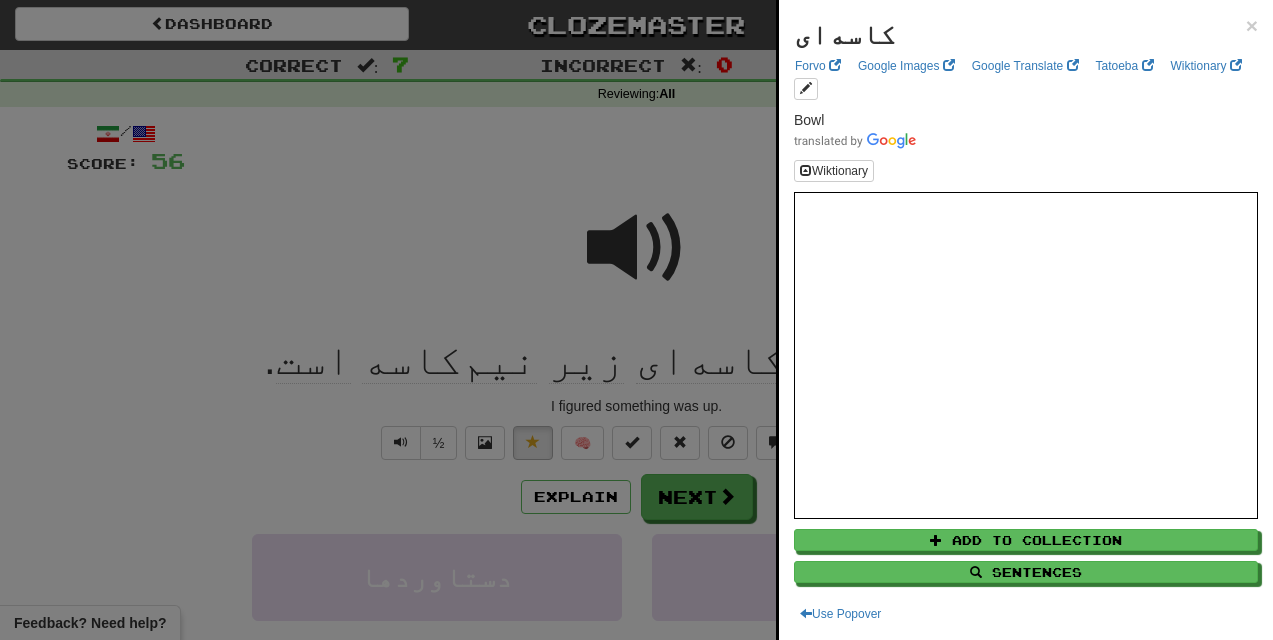 click at bounding box center (636, 320) 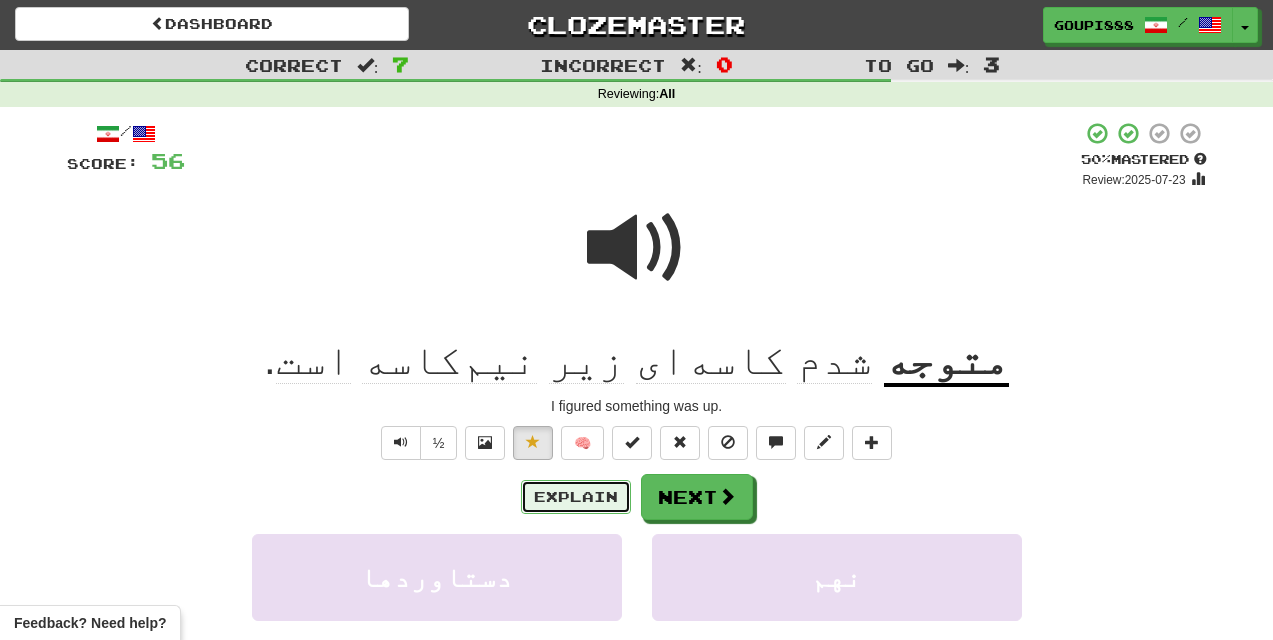 click on "Explain" at bounding box center (576, 497) 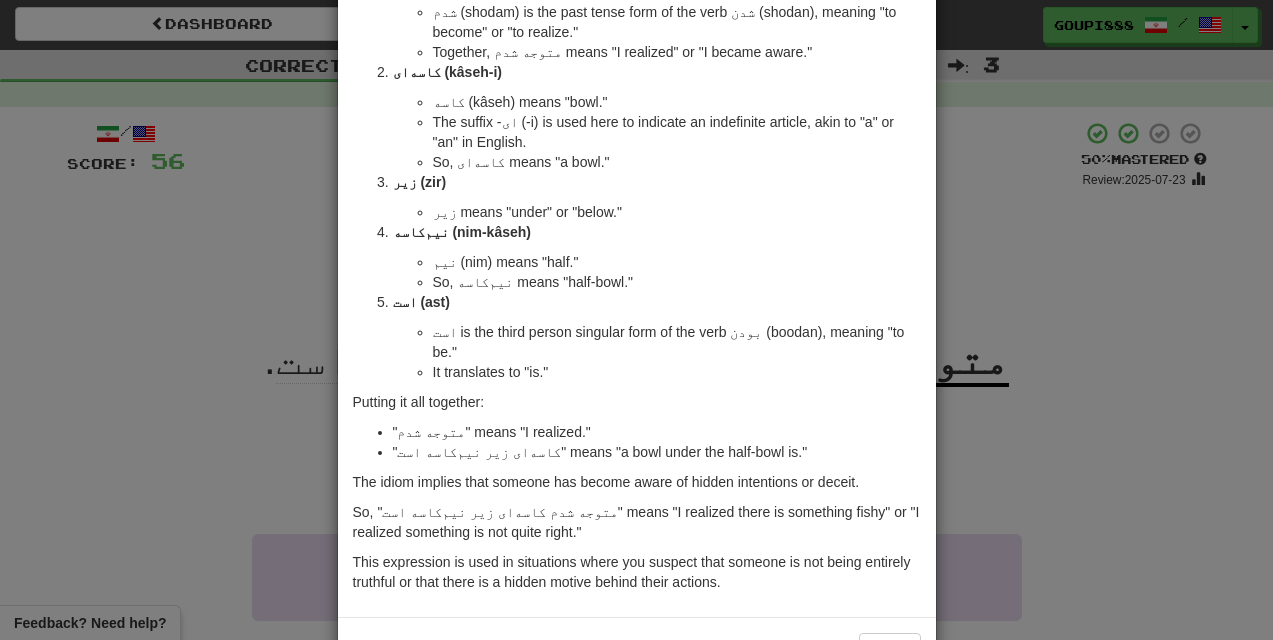 scroll, scrollTop: 269, scrollLeft: 0, axis: vertical 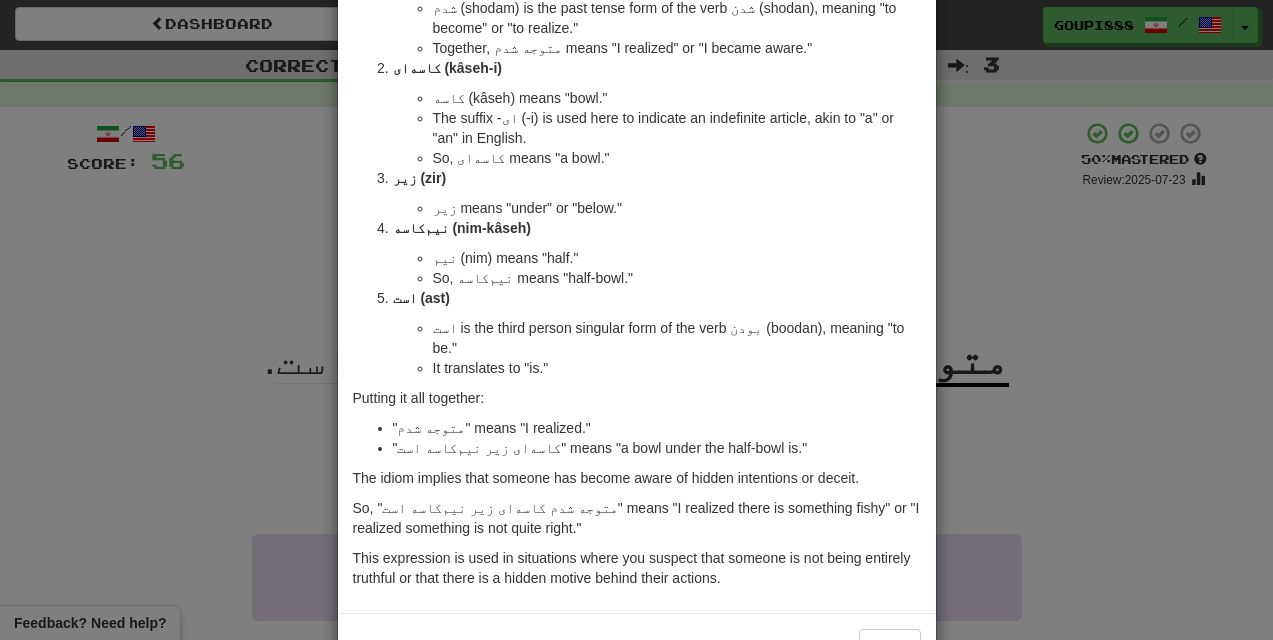 click on "× Explanation Sure! The Persian phrase "متوجه شدم کاسه‌ای زیر نیم‌کاسه است" is an idiomatic expression that translates literally to "I realized there is a bowl under the half-bowl." However, the idiomatic meaning is more akin to "I realized there is something fishy" or "I sensed that something is wrong."
Let's break it down grammatically:
متوجه شدم (motavajeh shodam)
متوجه (motavajeh) means "aware" or "alert."
شدم (shodam) is the past tense form of the verb شدن (shodan), meaning "to become" or "to realize."
Together, متوجه شدم means "I realized" or "I became aware."
کاسه‌ای (kâseh-i)
کاسه (kâseh) means "bowl."
The suffix -ای (-i) is used here to indicate an indefinite article, akin to "a" or "an" in English.
So, کاسه‌ای means "a bowl."
زیر (zir)
زیر means "under" or "below."
نیم‌کاسه (nim-kâseh)
نیم (nim) means "half."
است (ast)" at bounding box center [636, 320] 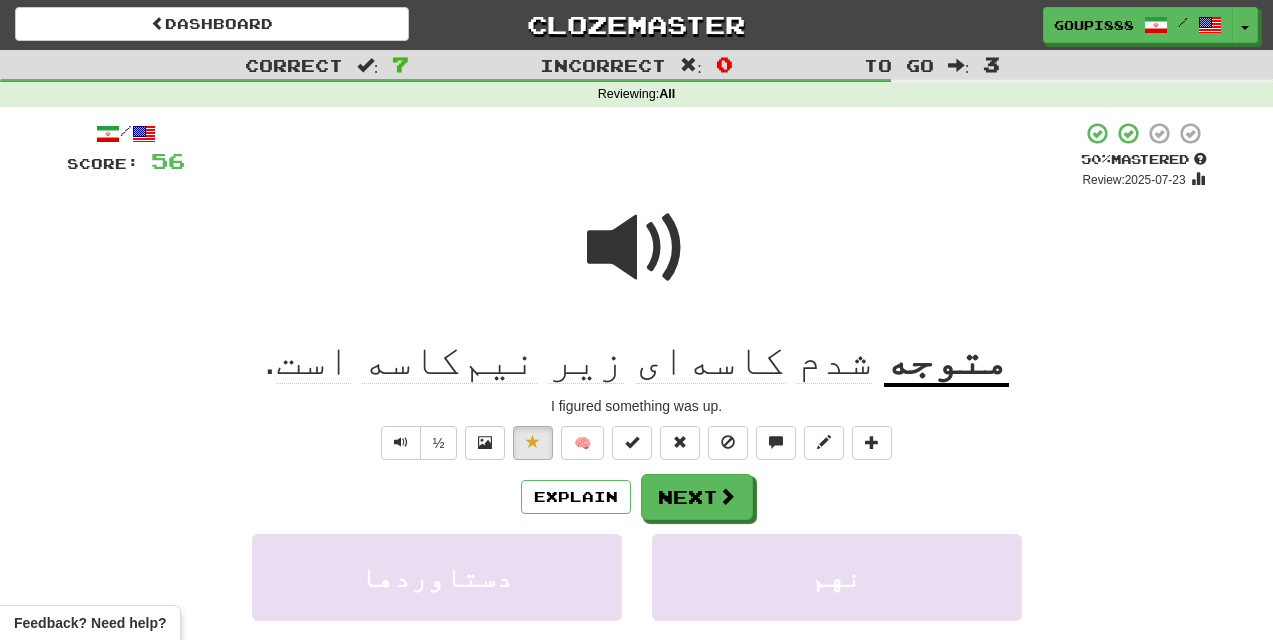 click at bounding box center [637, 248] 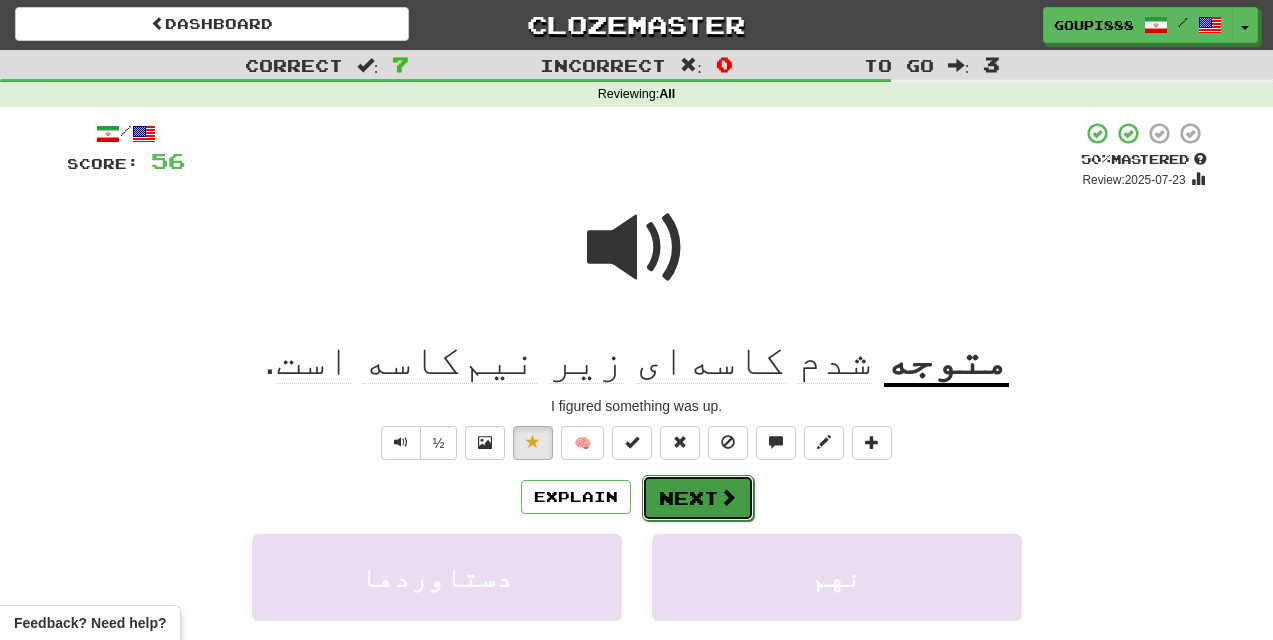 click on "Next" at bounding box center [698, 498] 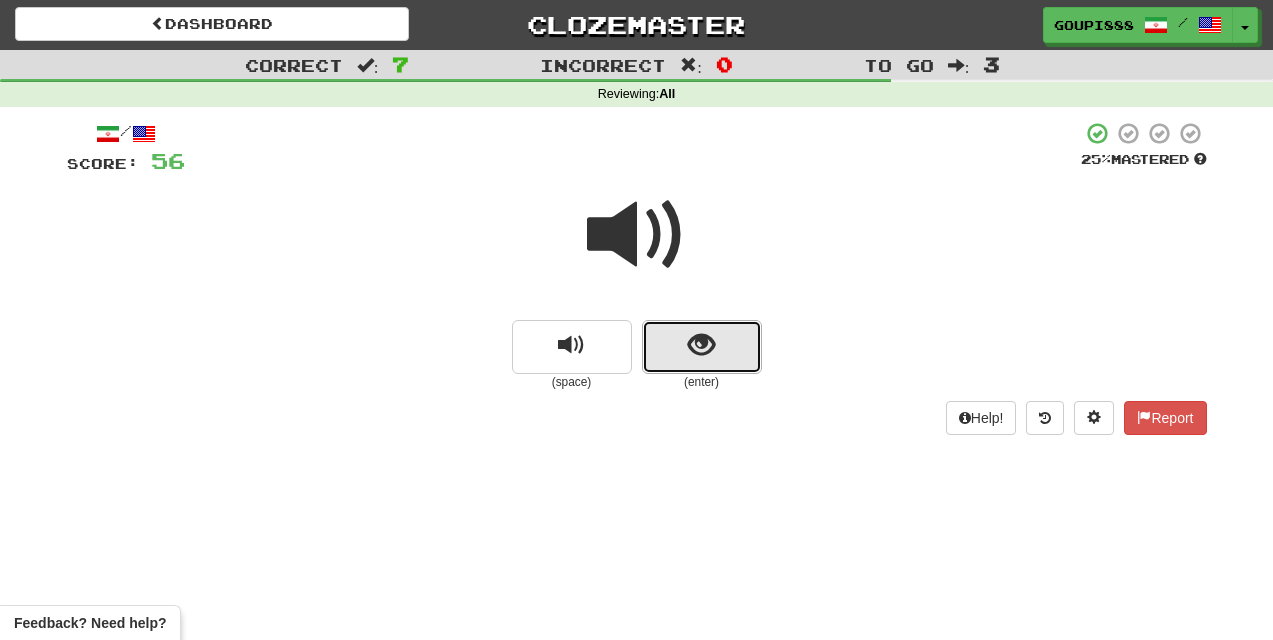 click at bounding box center (702, 347) 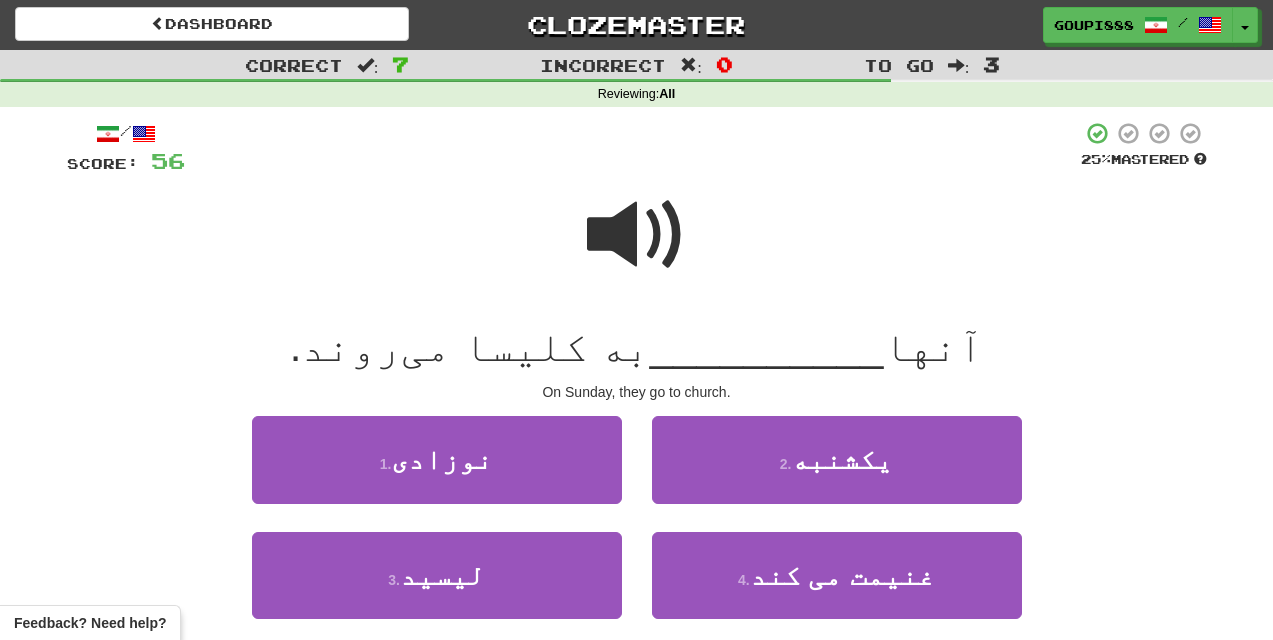 click at bounding box center [637, 235] 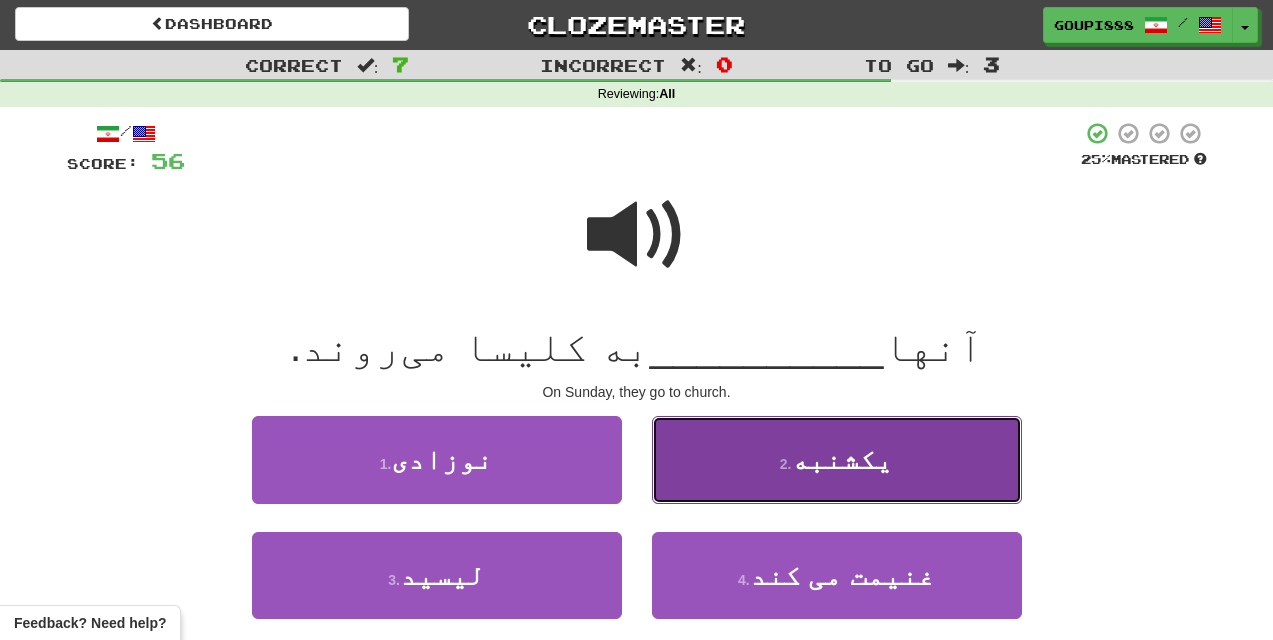 click on "یکشنبه" at bounding box center (842, 459) 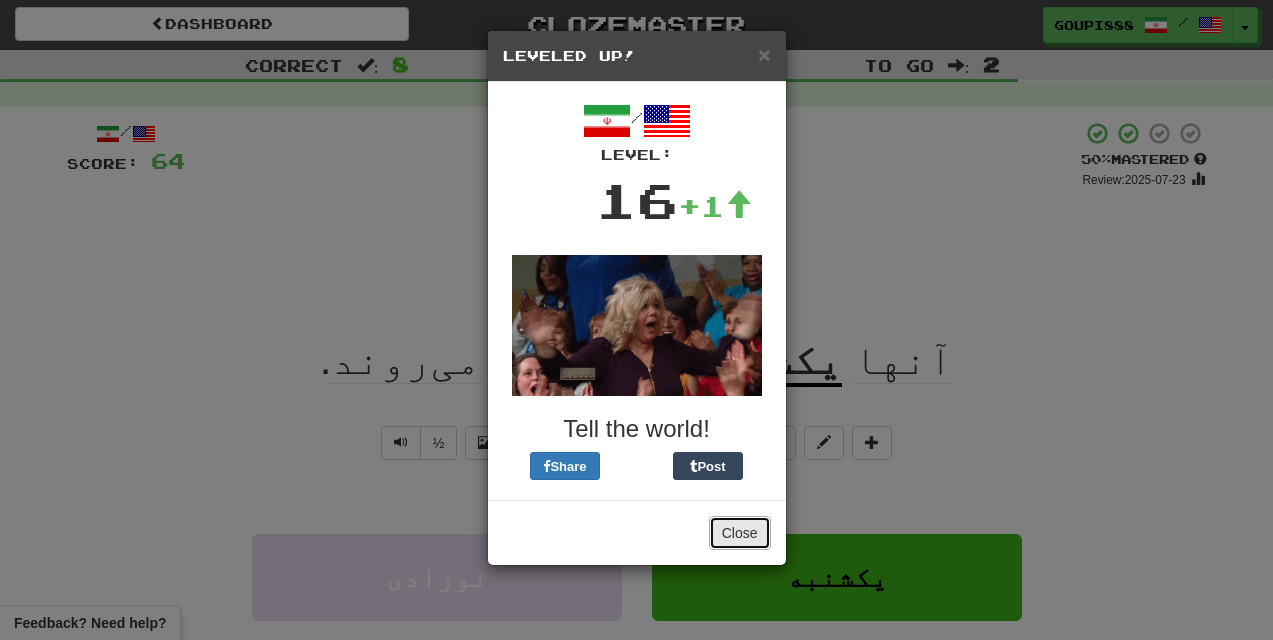 click on "Close" at bounding box center [740, 533] 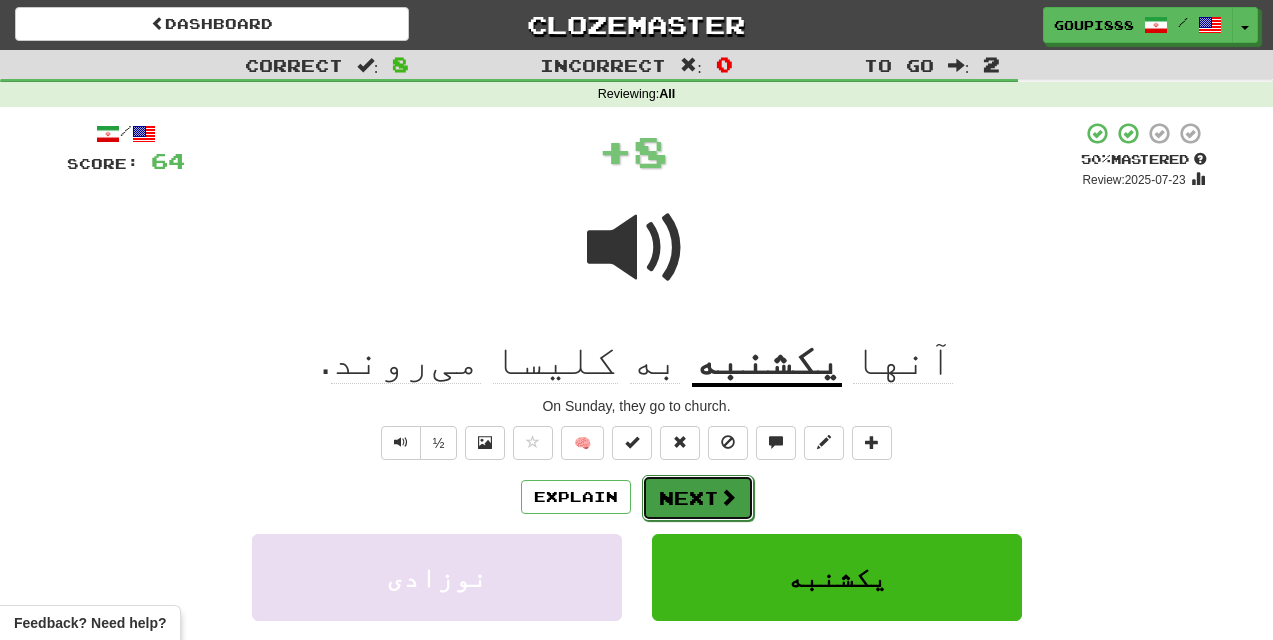 click at bounding box center (728, 497) 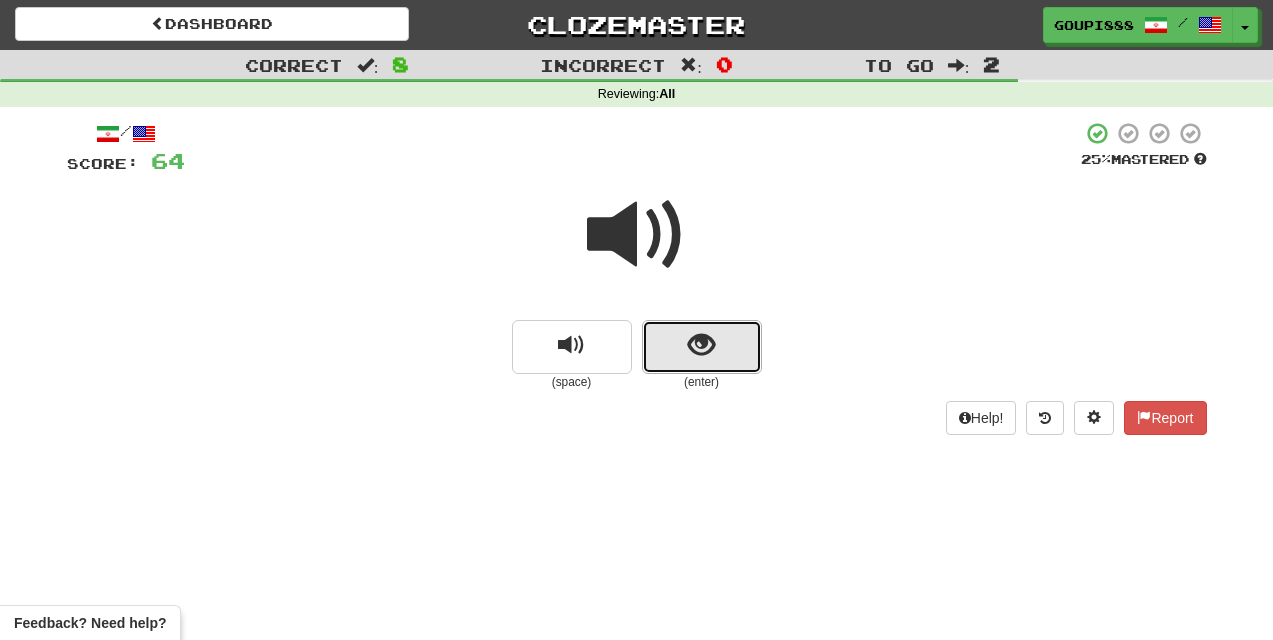 click at bounding box center (701, 345) 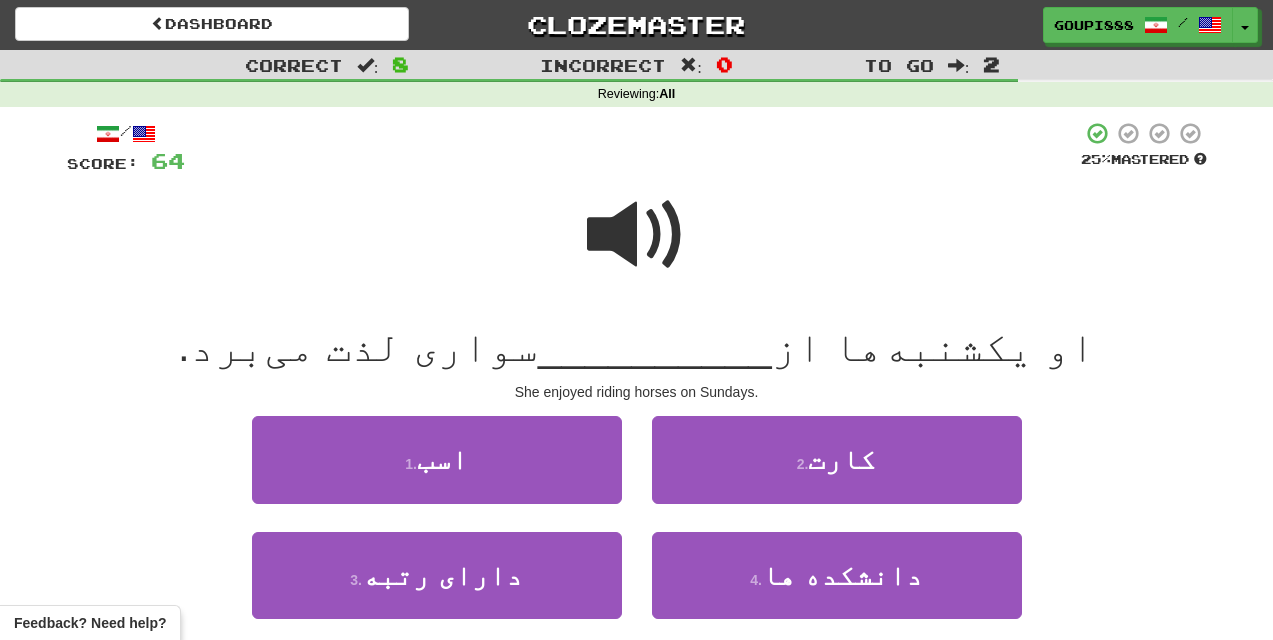 click at bounding box center (637, 235) 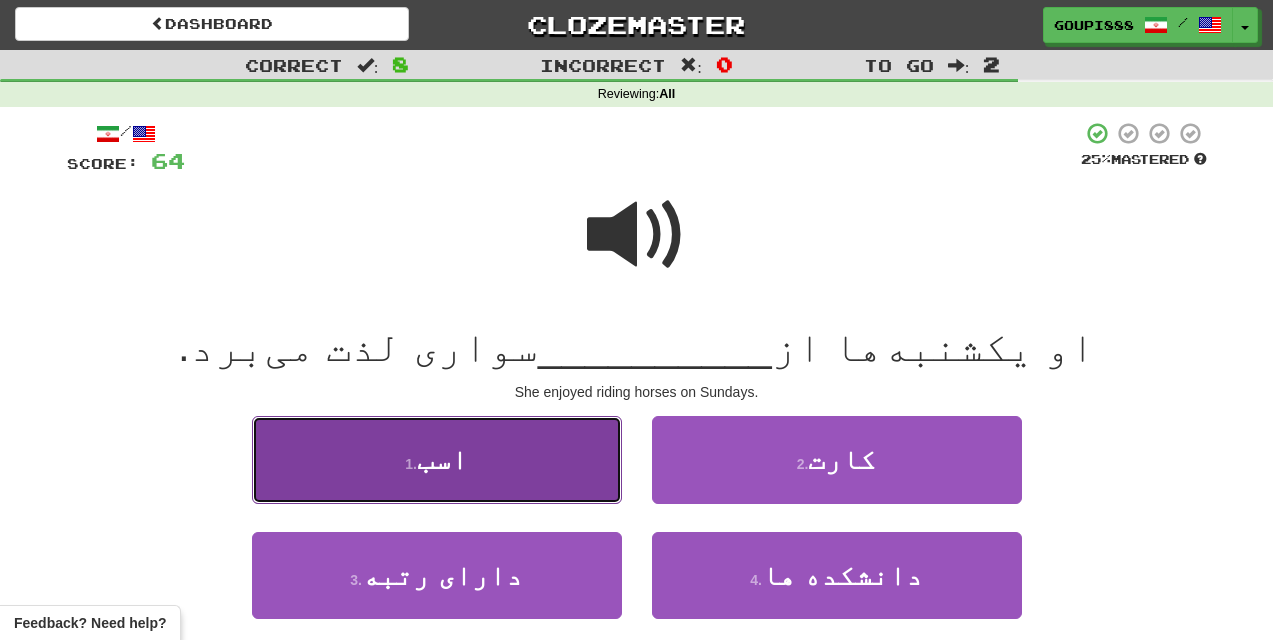 click on "1 .  اسب" at bounding box center (437, 459) 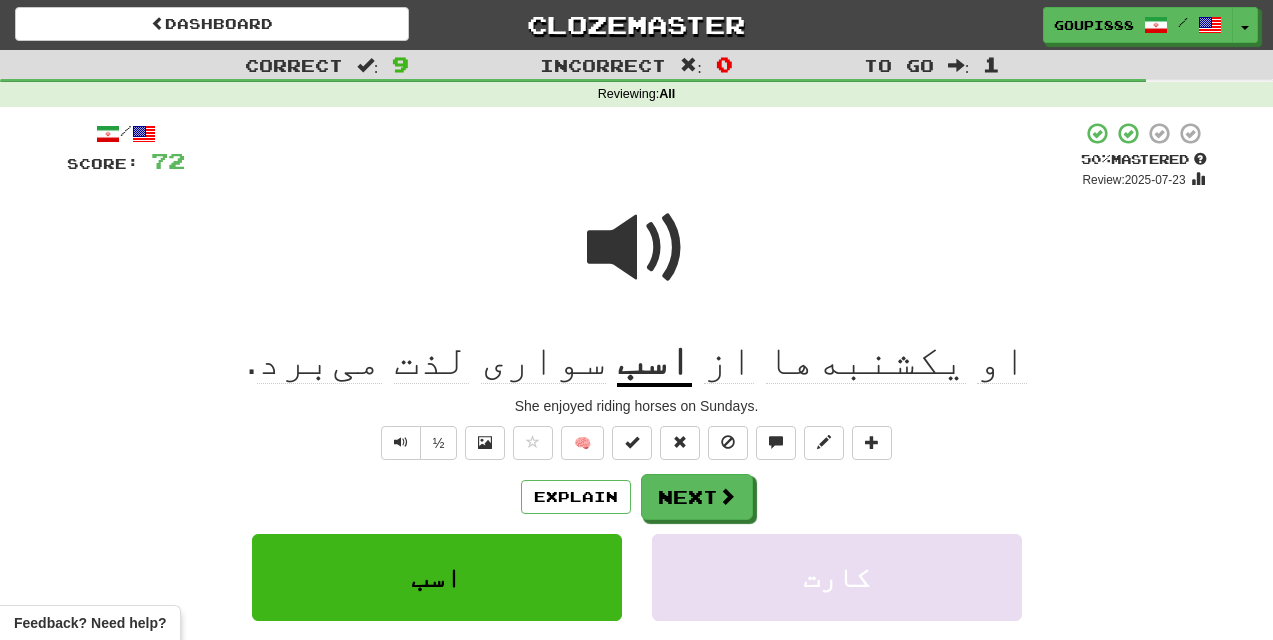 click at bounding box center (637, 248) 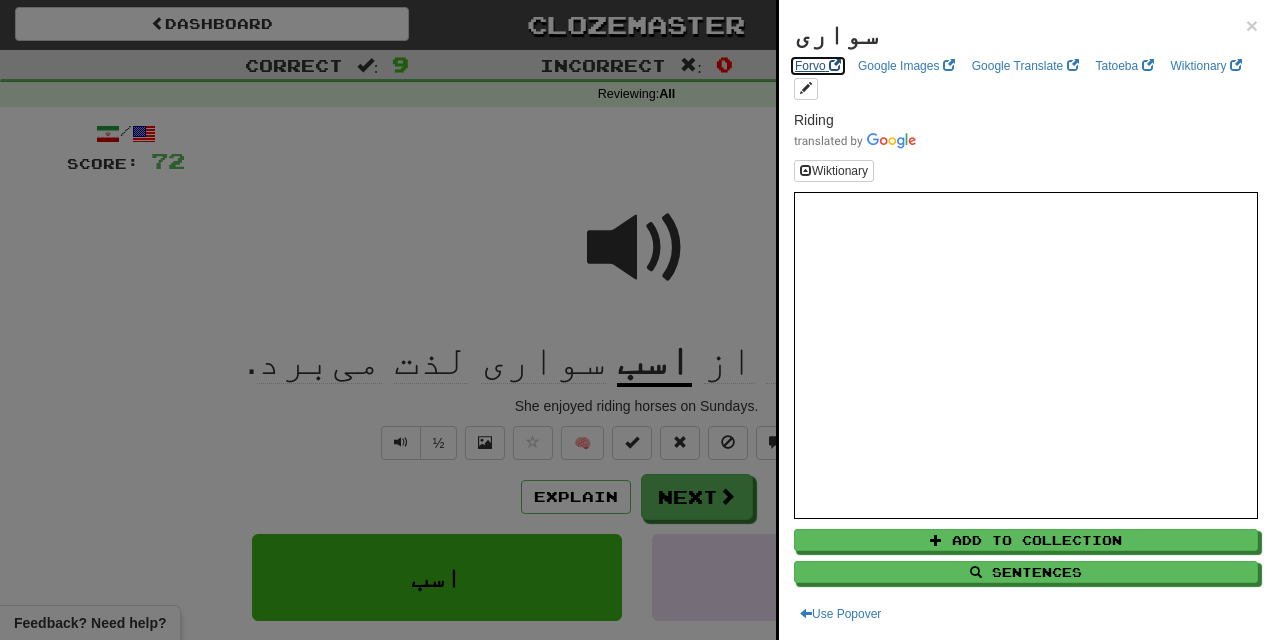 click on "Forvo" at bounding box center [818, 66] 